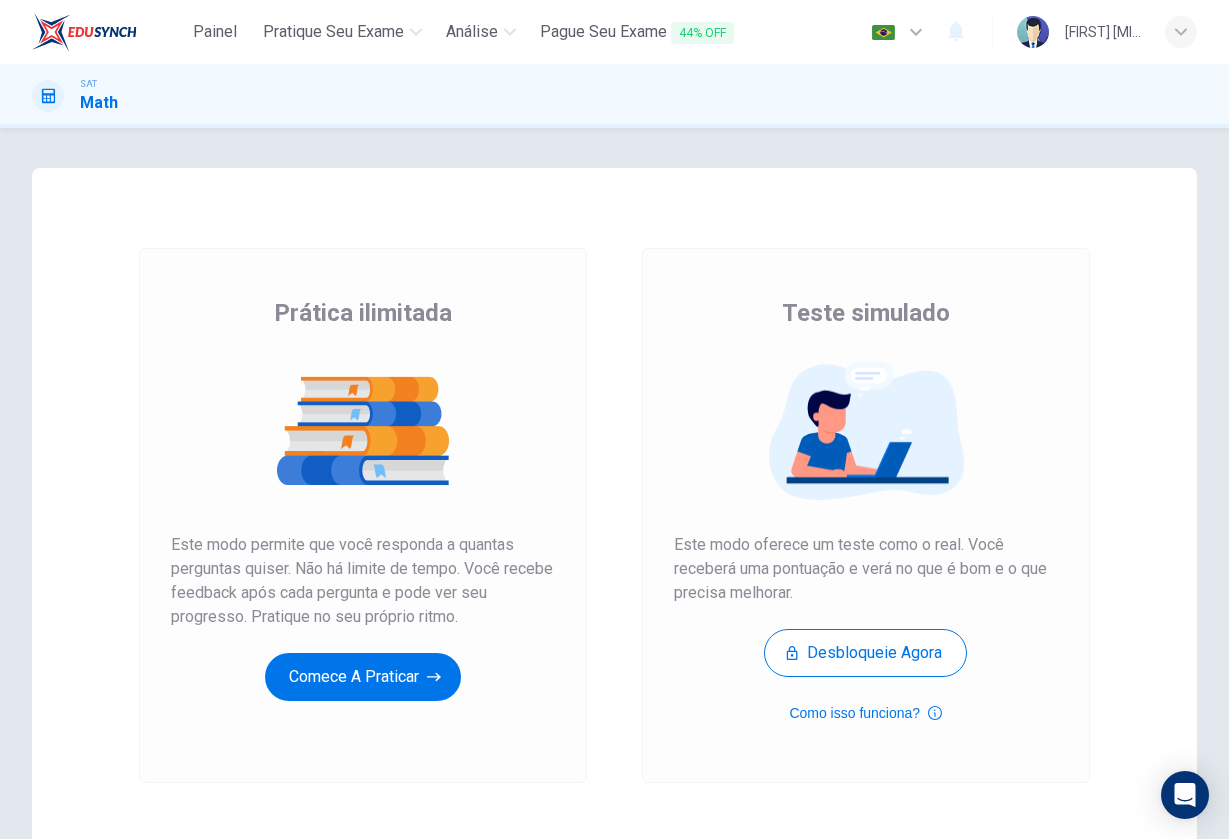 scroll, scrollTop: 0, scrollLeft: 0, axis: both 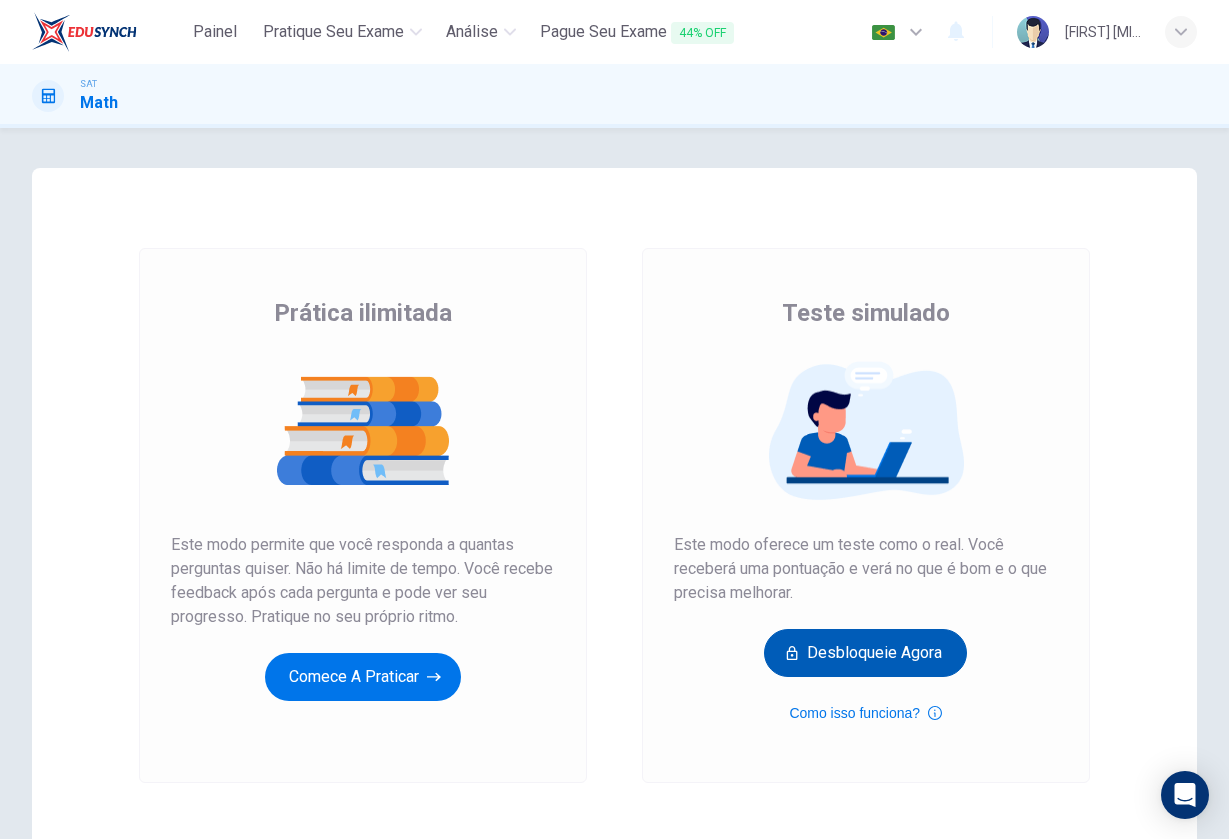 click on "Desbloqueie agora" at bounding box center [865, 653] 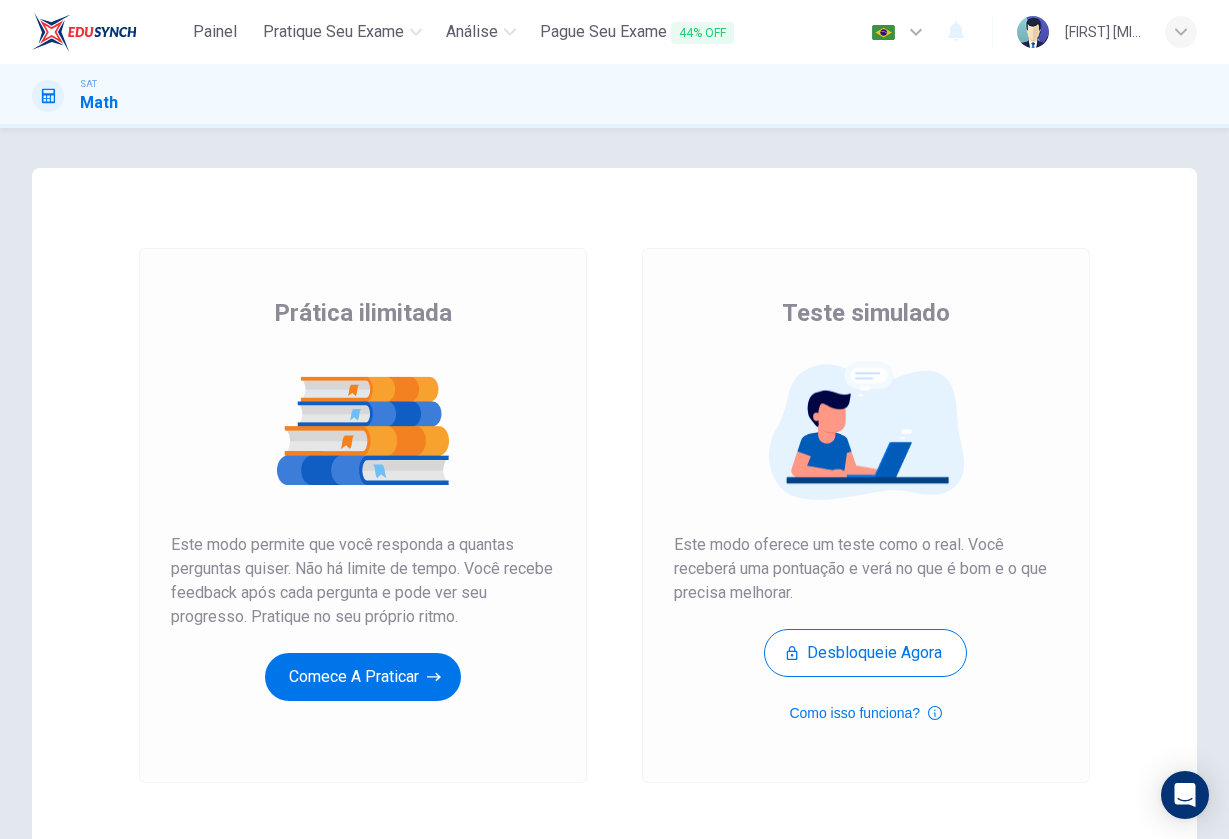 scroll, scrollTop: 0, scrollLeft: 0, axis: both 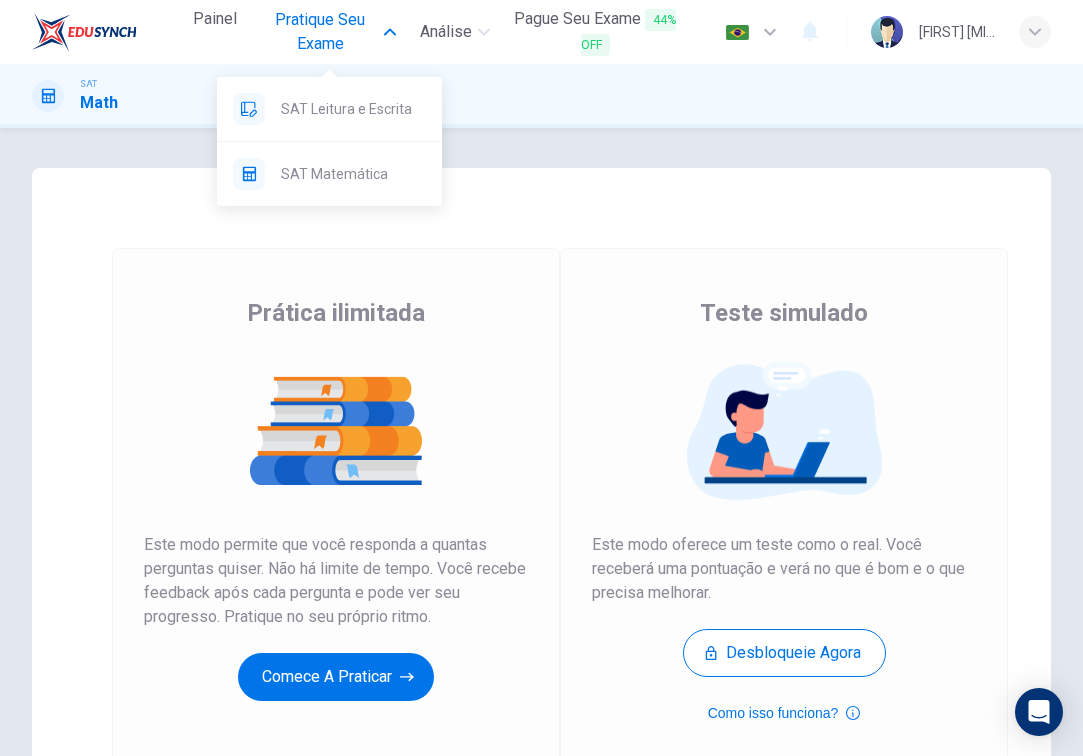click on "Pratique seu exame" at bounding box center (320, 32) 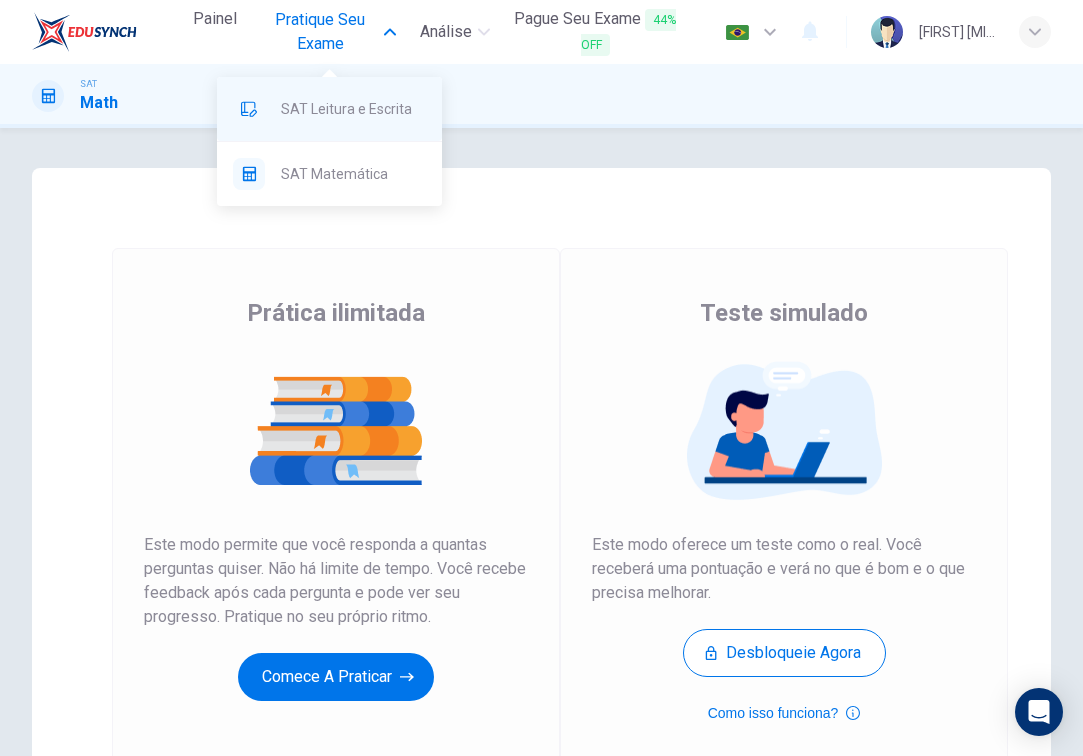 click on "SAT Leitura e Escrita" at bounding box center (353, 109) 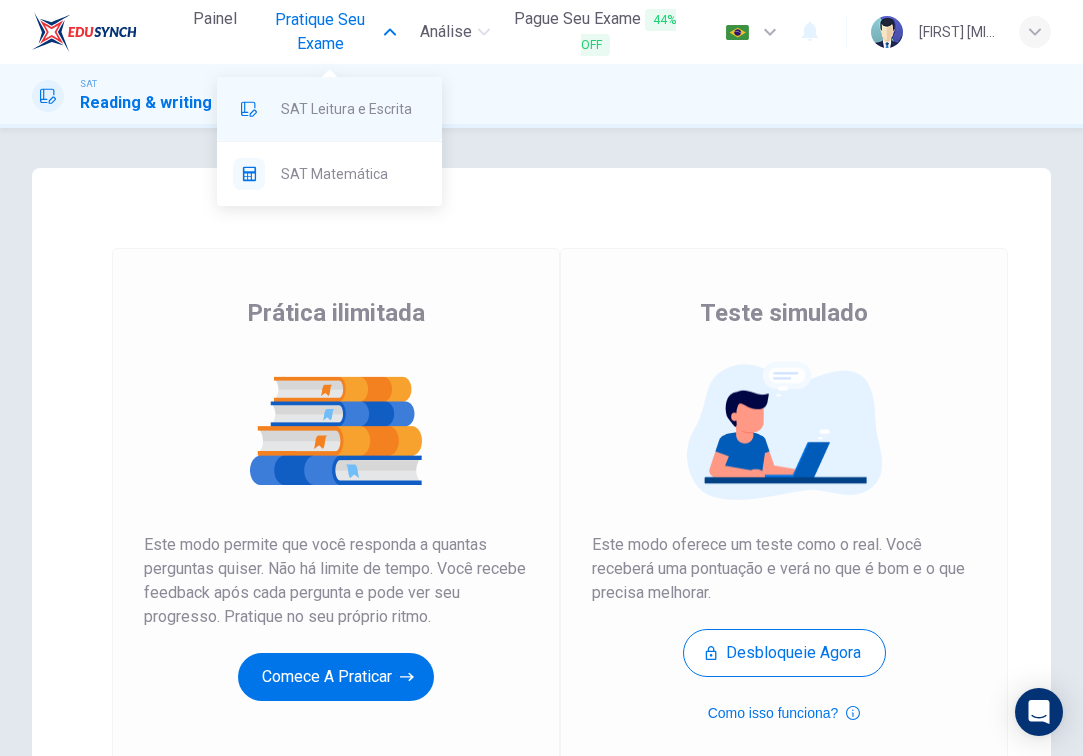click on "SAT Leitura e Escrita" at bounding box center (353, 109) 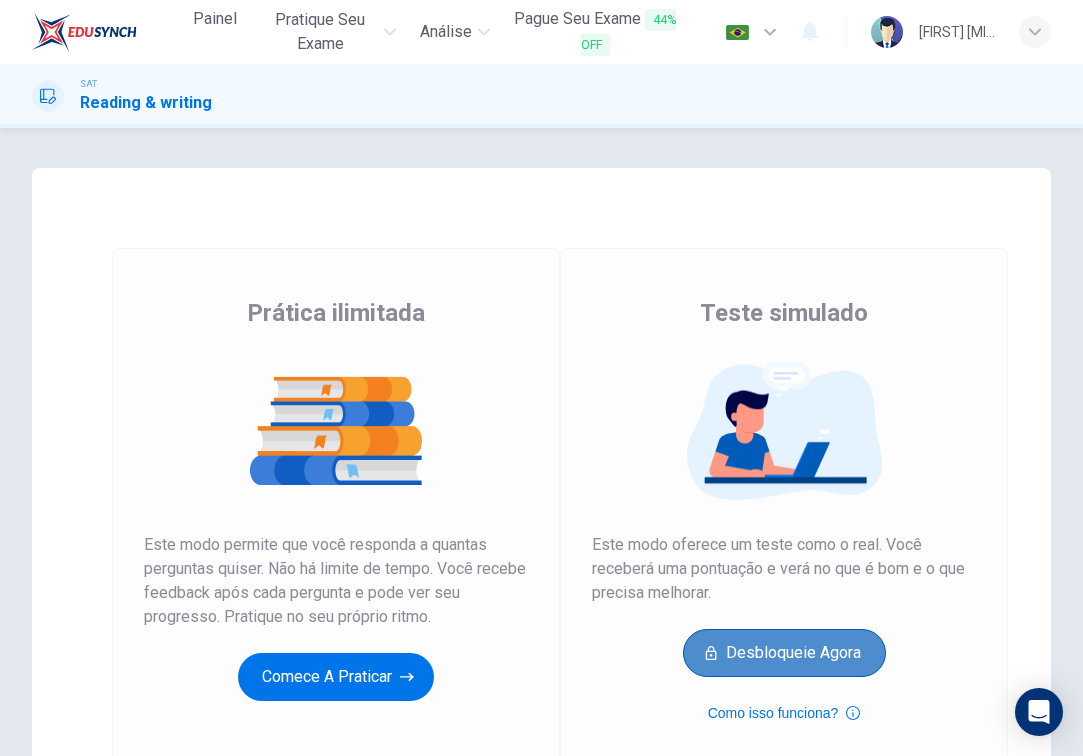click on "Desbloqueie agora" at bounding box center (784, 653) 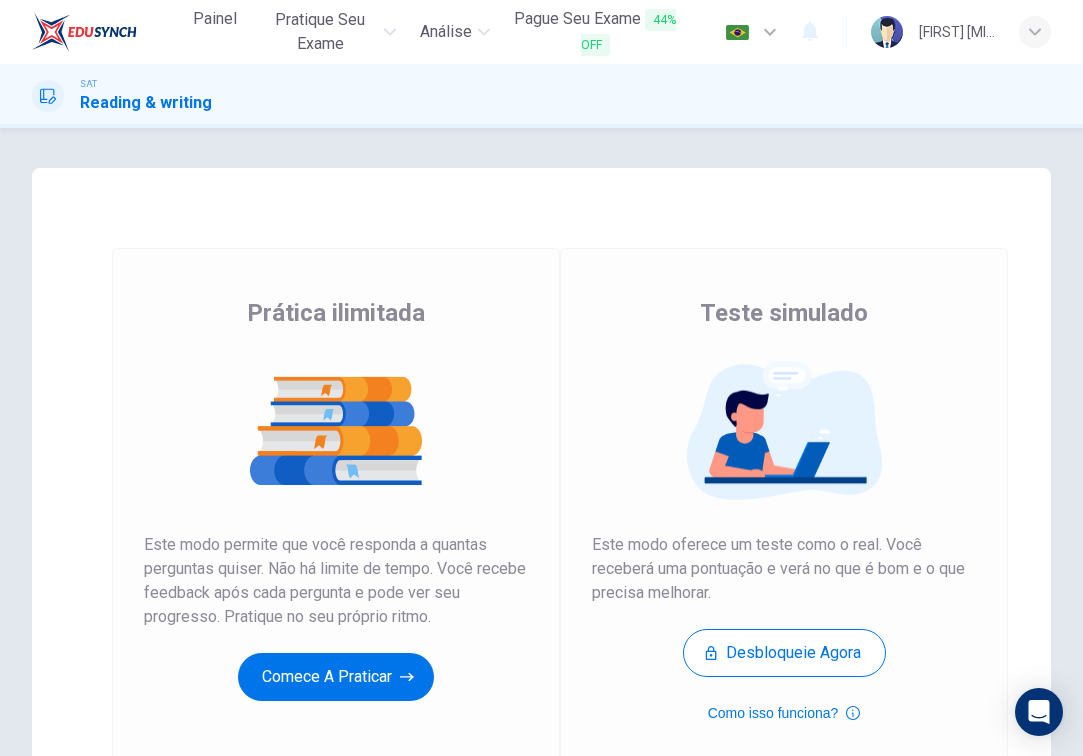scroll, scrollTop: 0, scrollLeft: 0, axis: both 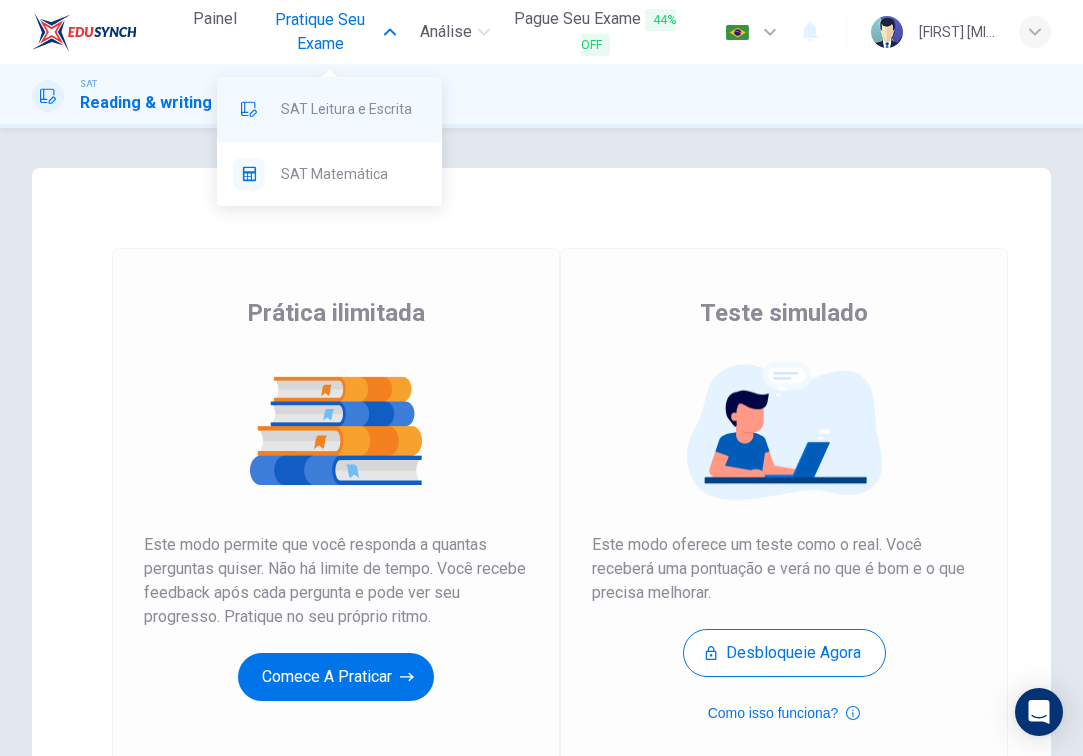 click on "SAT Leitura e Escrita" at bounding box center [353, 109] 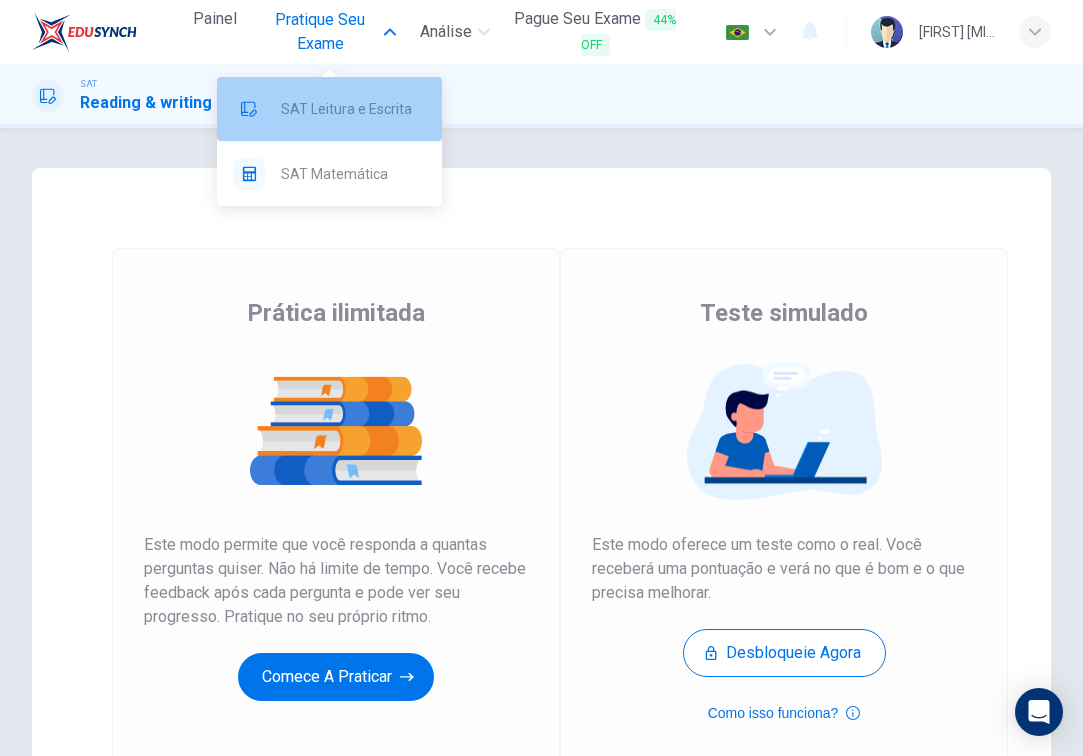 click on "SAT Leitura e Escrita" at bounding box center (353, 109) 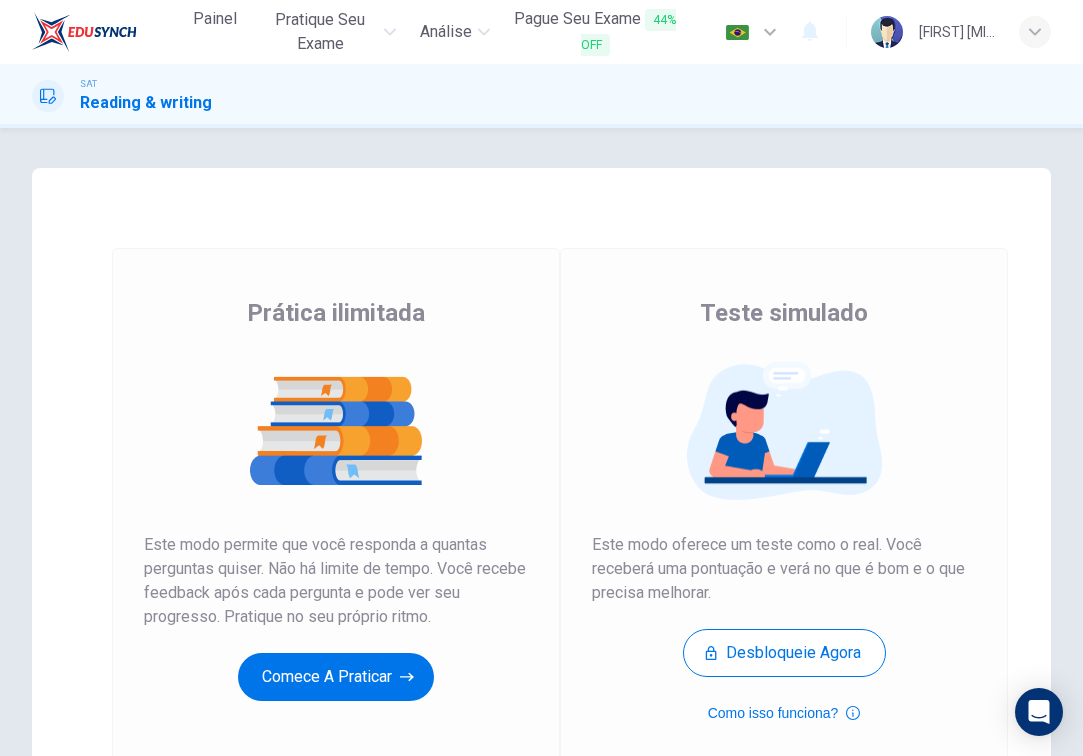 scroll, scrollTop: 0, scrollLeft: 0, axis: both 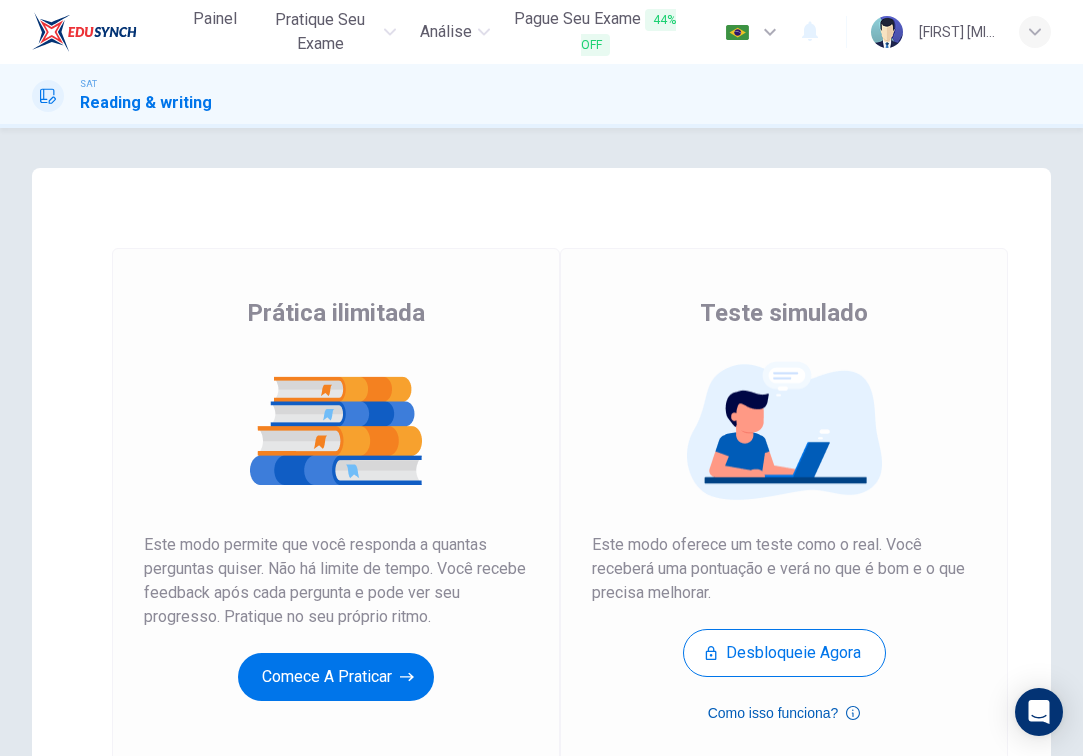 click on "Como isso funciona?" at bounding box center (784, 713) 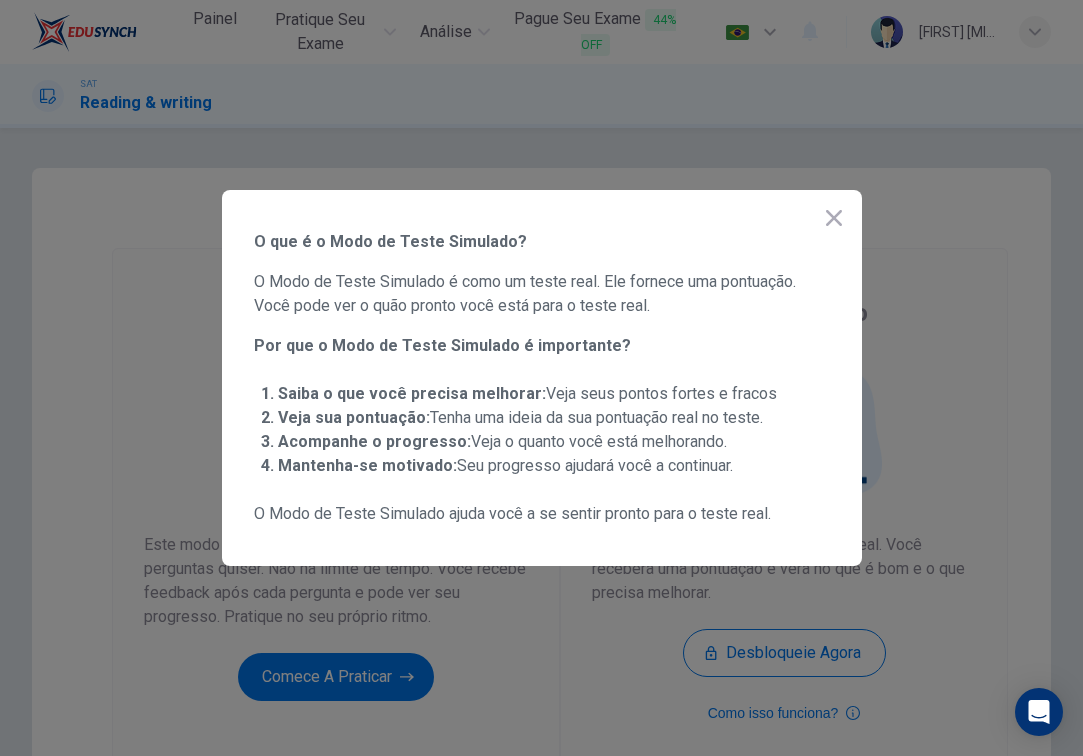 click at bounding box center (541, 378) 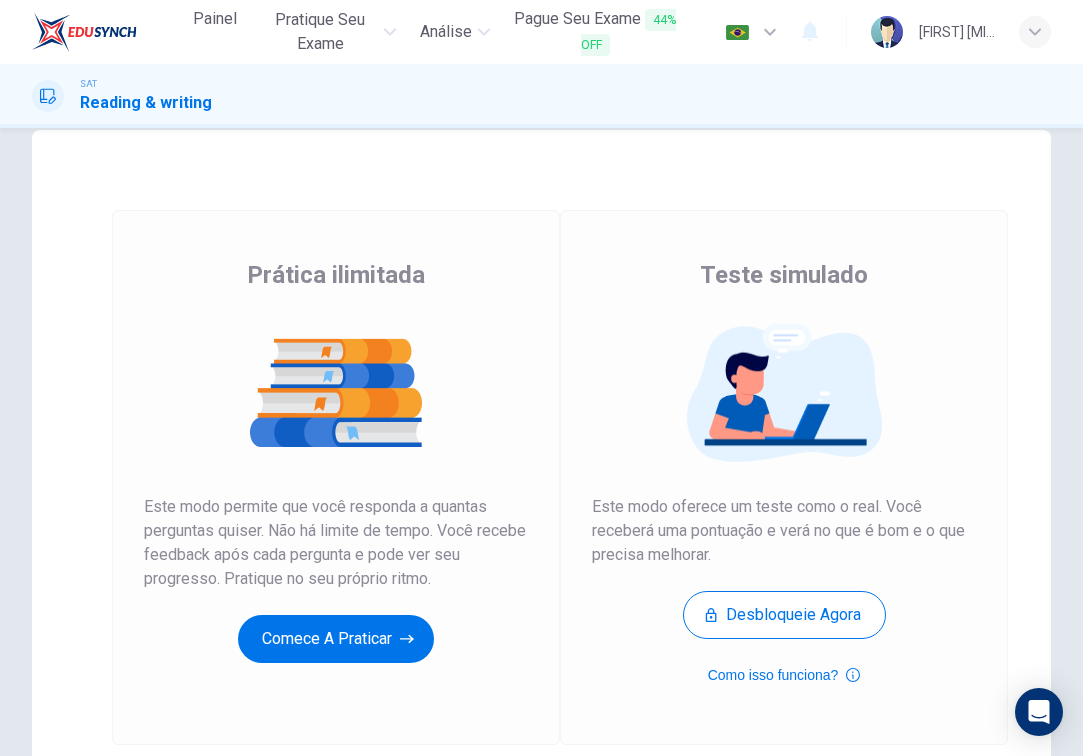scroll, scrollTop: 36, scrollLeft: 0, axis: vertical 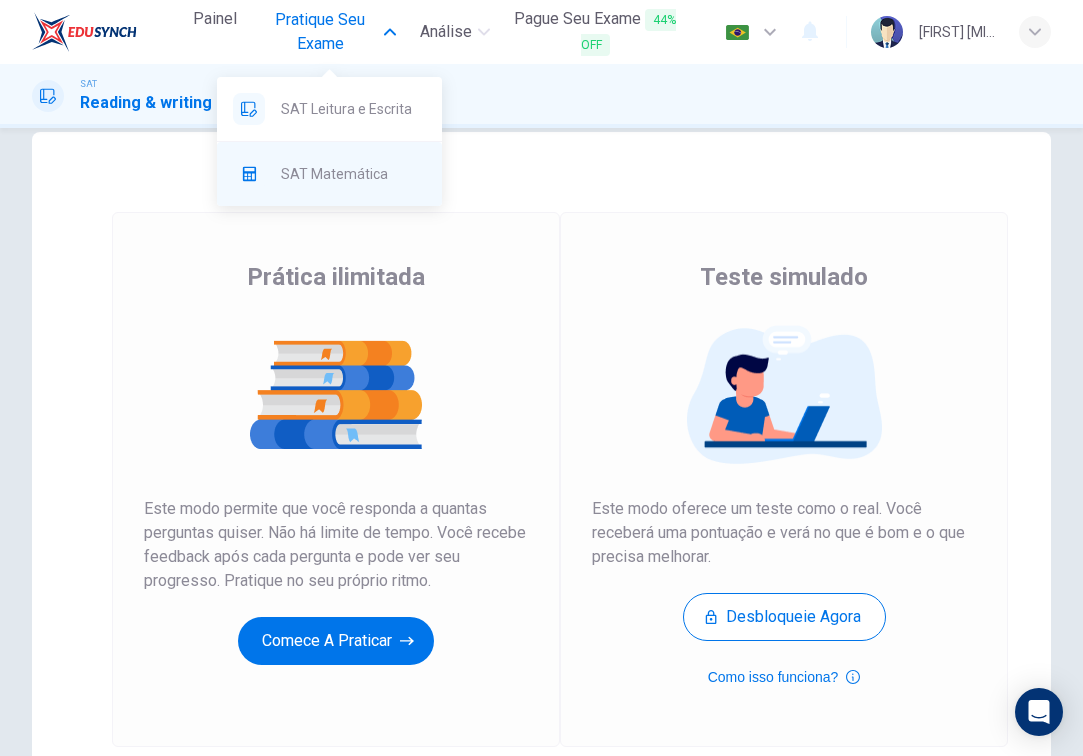 click on "SAT Matemática" at bounding box center [353, 109] 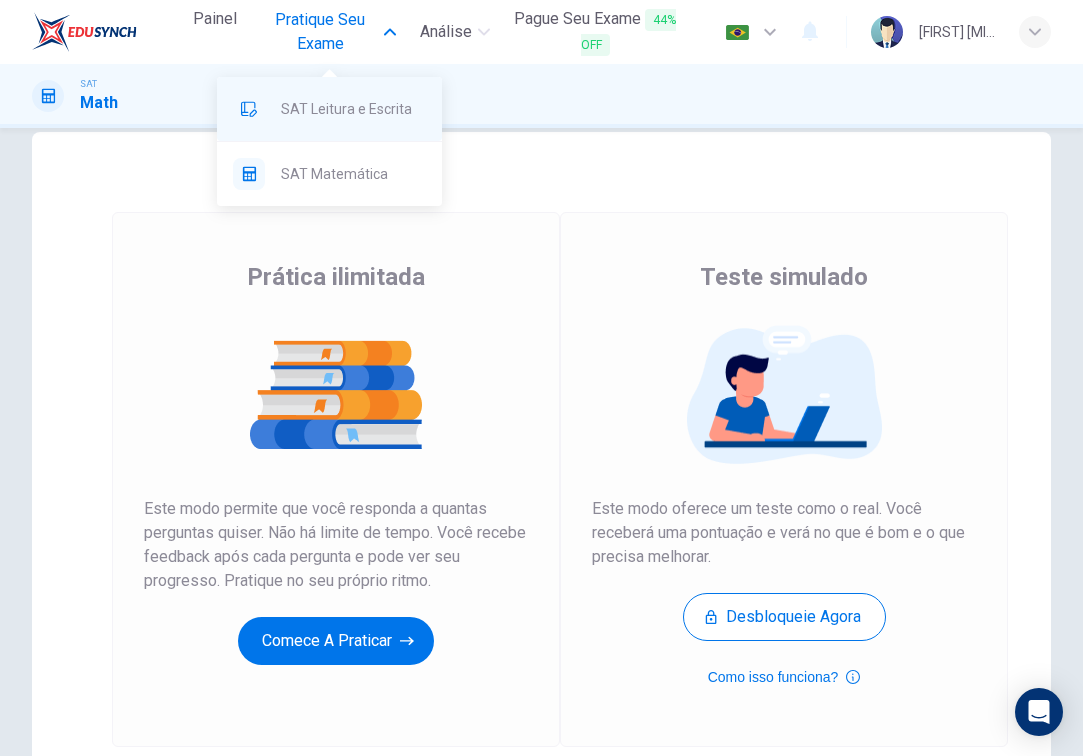 click on "SAT Leitura e Escrita" at bounding box center [353, 109] 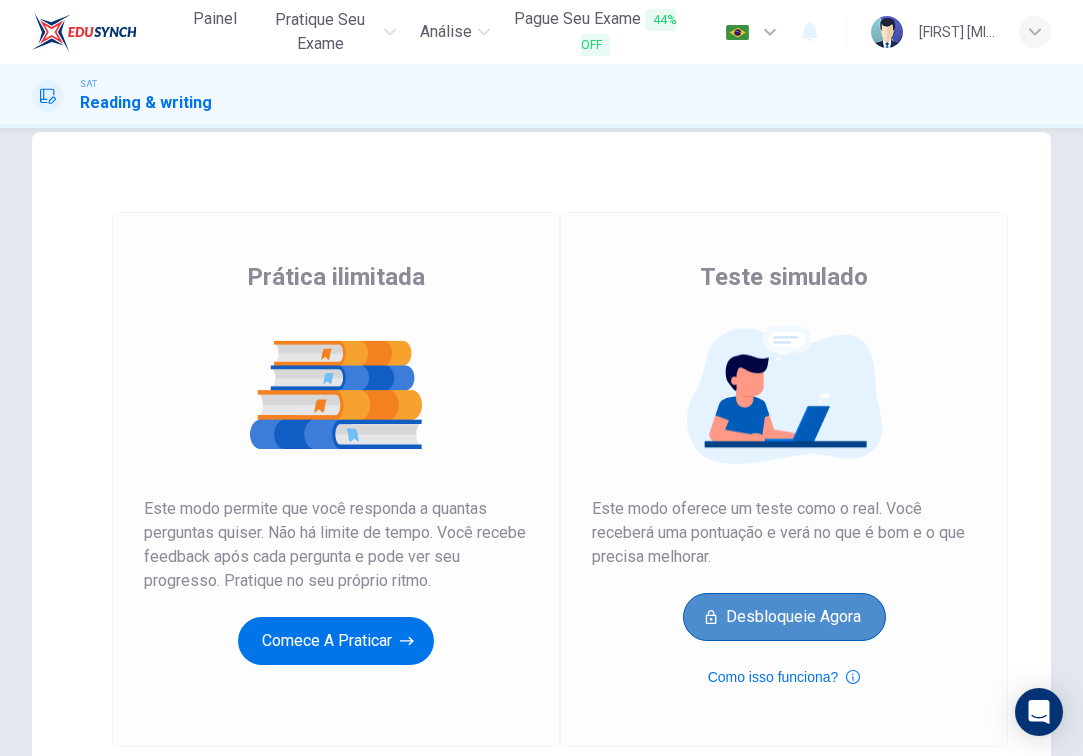 click on "Desbloqueie agora" at bounding box center (784, 617) 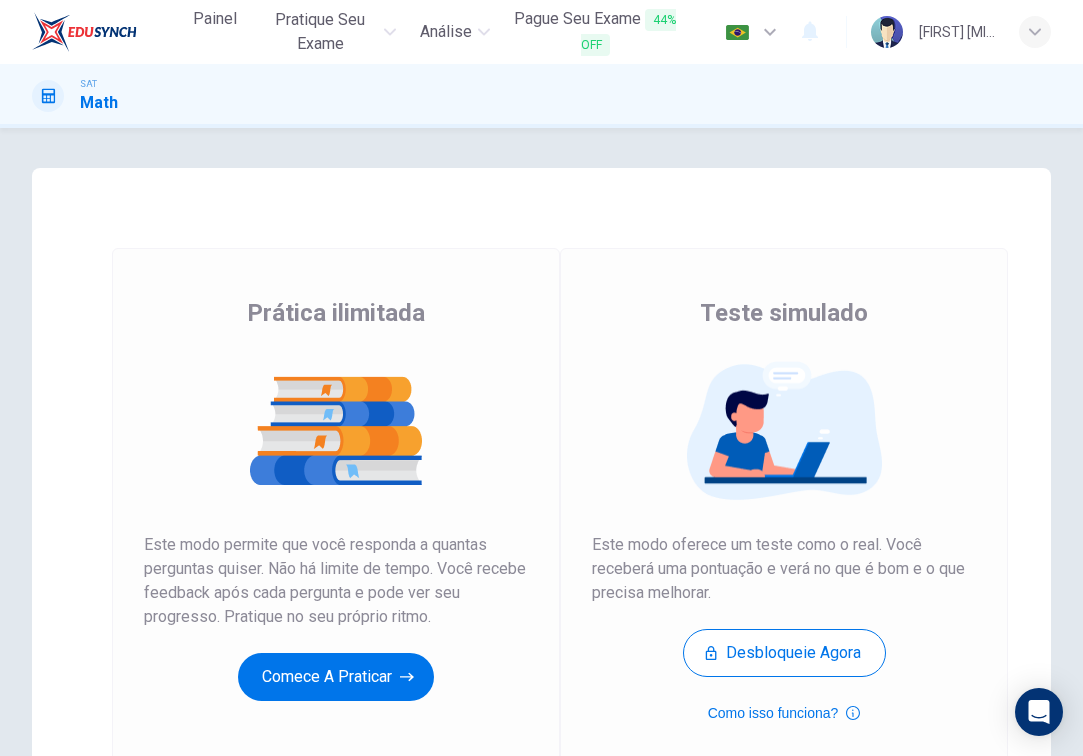 scroll, scrollTop: 0, scrollLeft: 0, axis: both 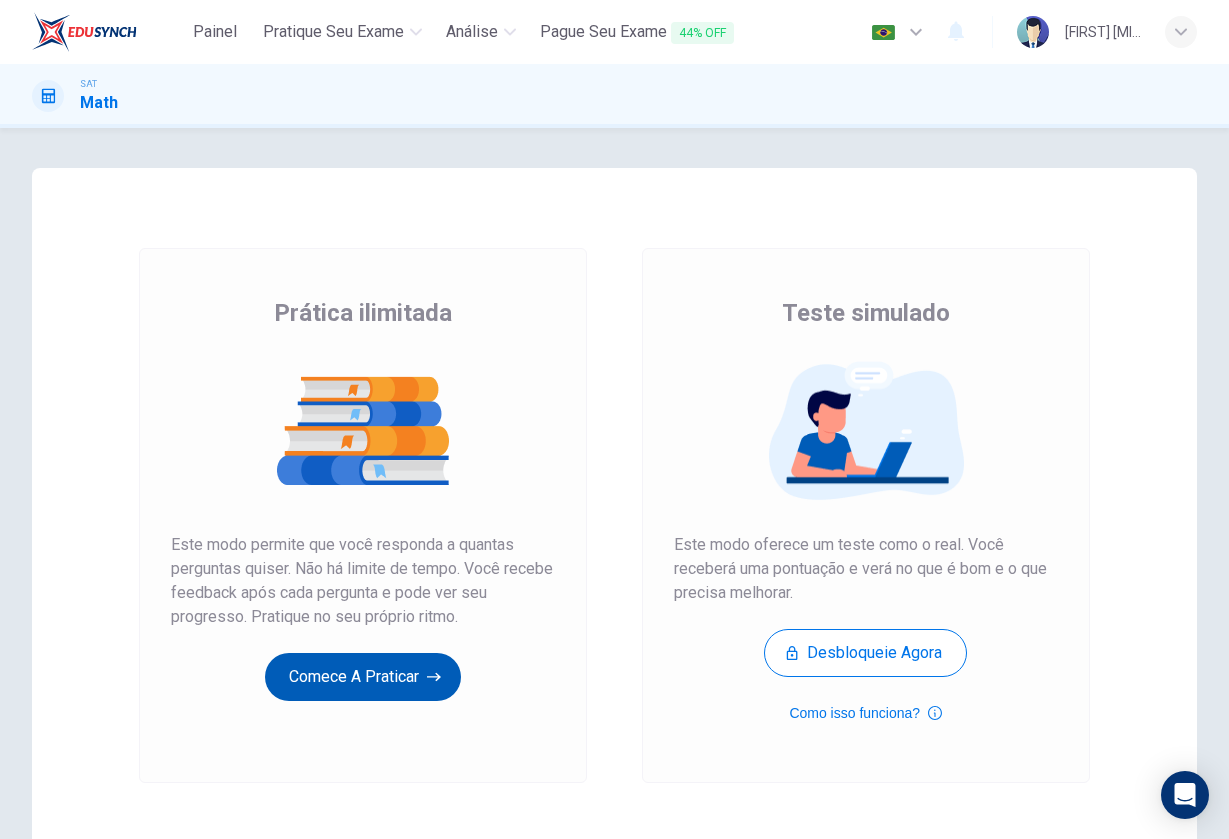 click on "Comece a praticar" at bounding box center (363, 677) 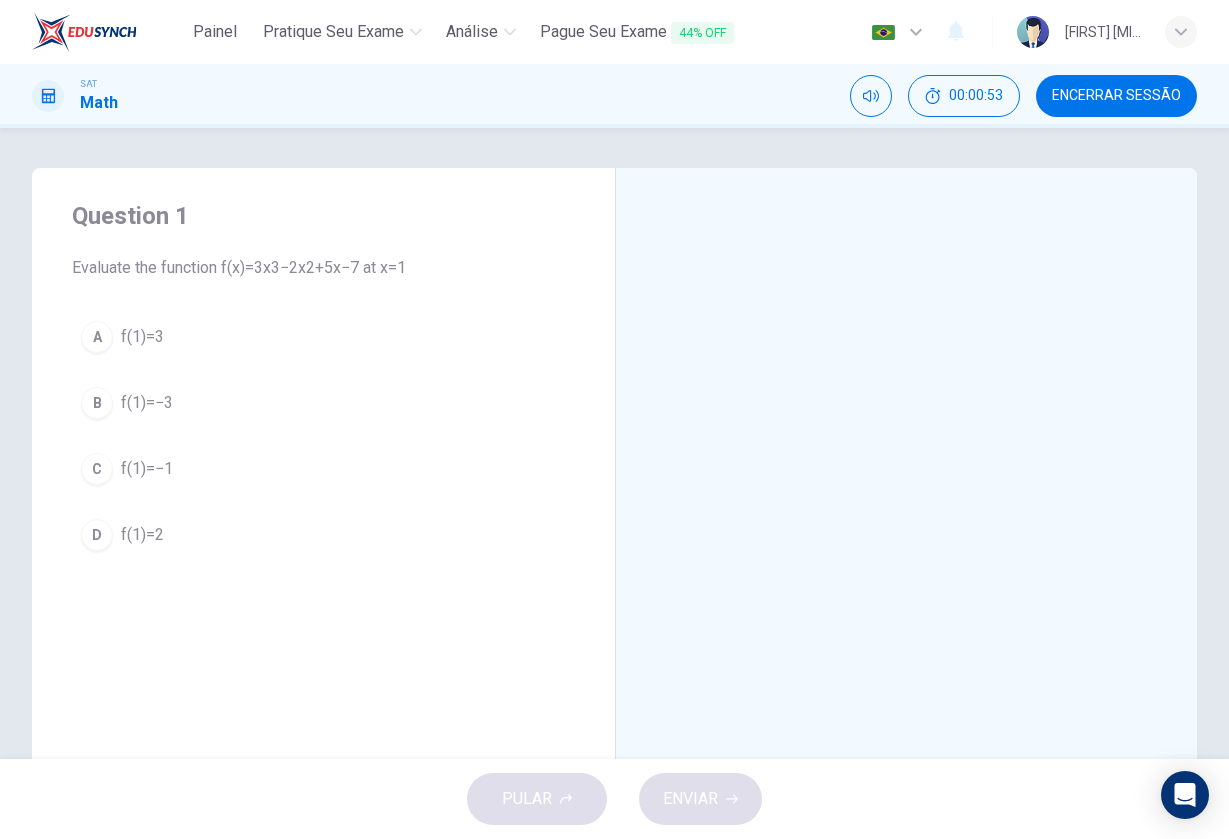click on "D" at bounding box center (97, 337) 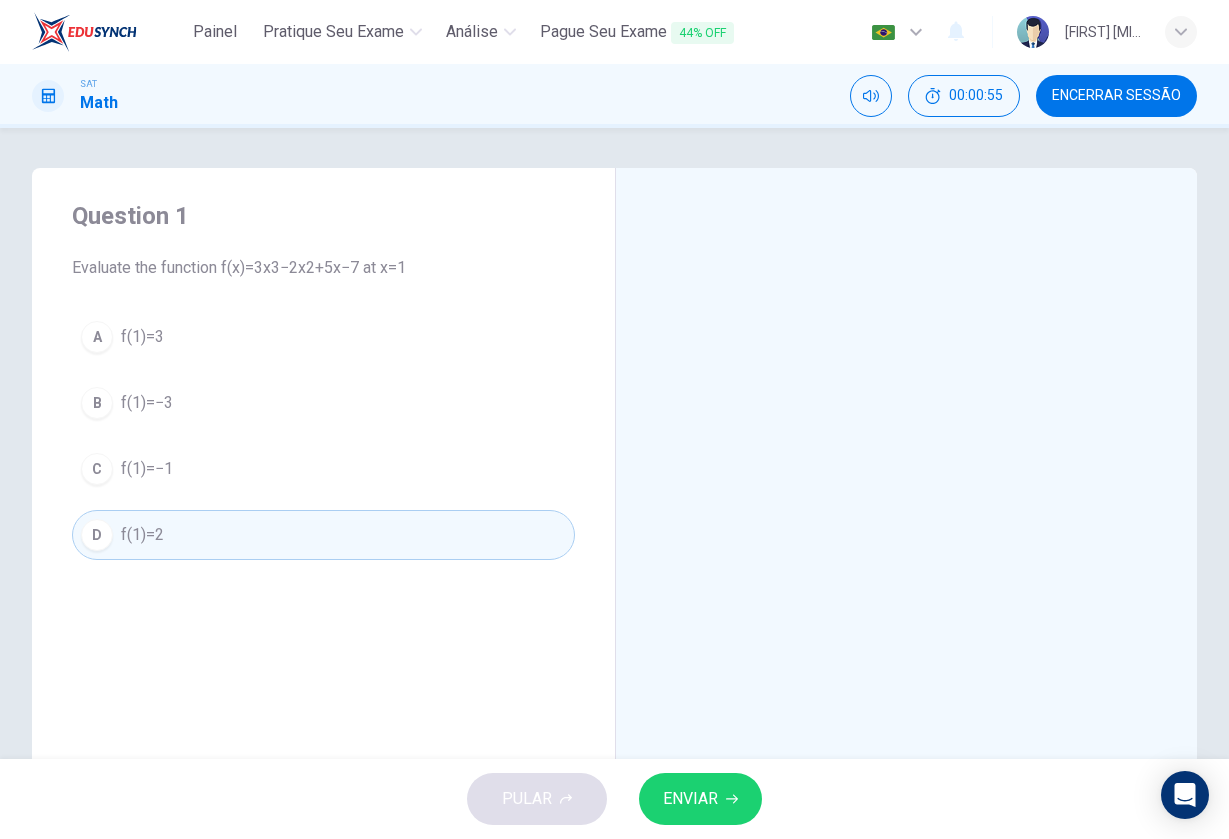 click on "ENVIAR" at bounding box center (690, 799) 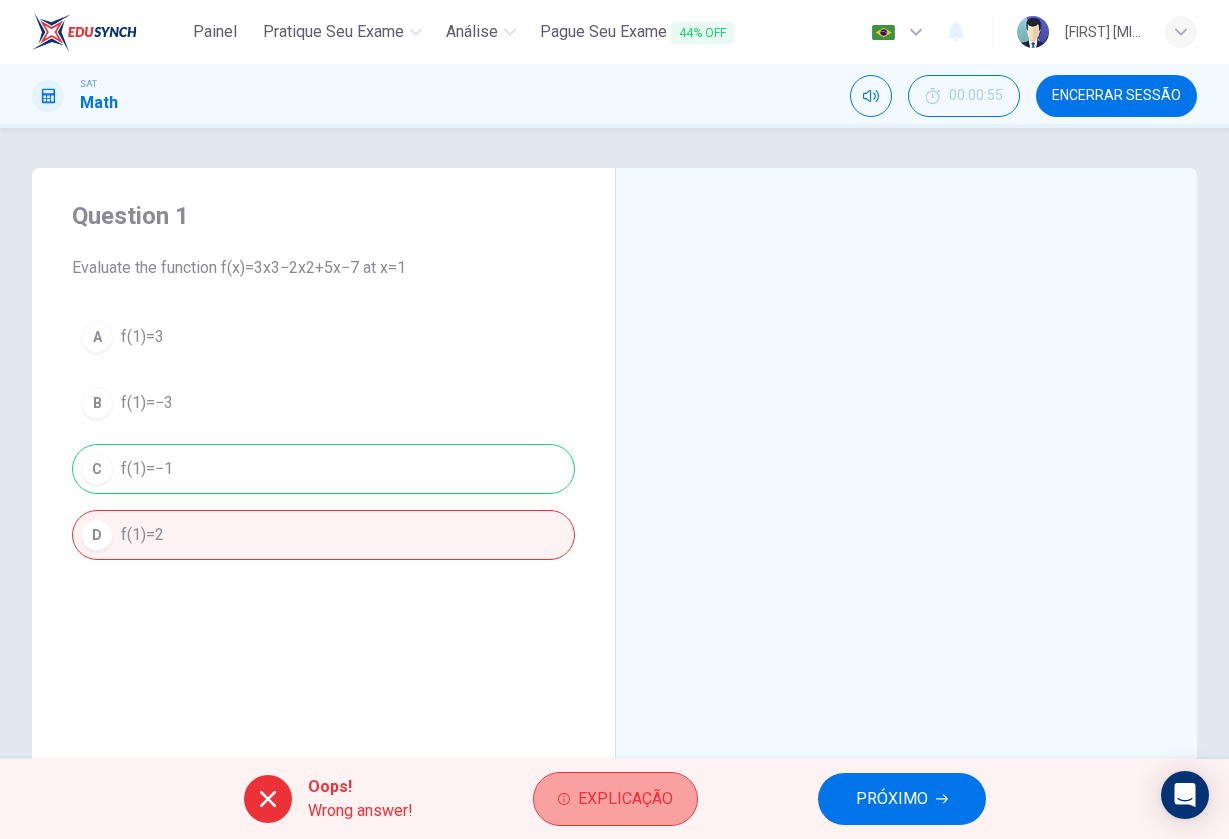 click on "Explicação" at bounding box center [625, 799] 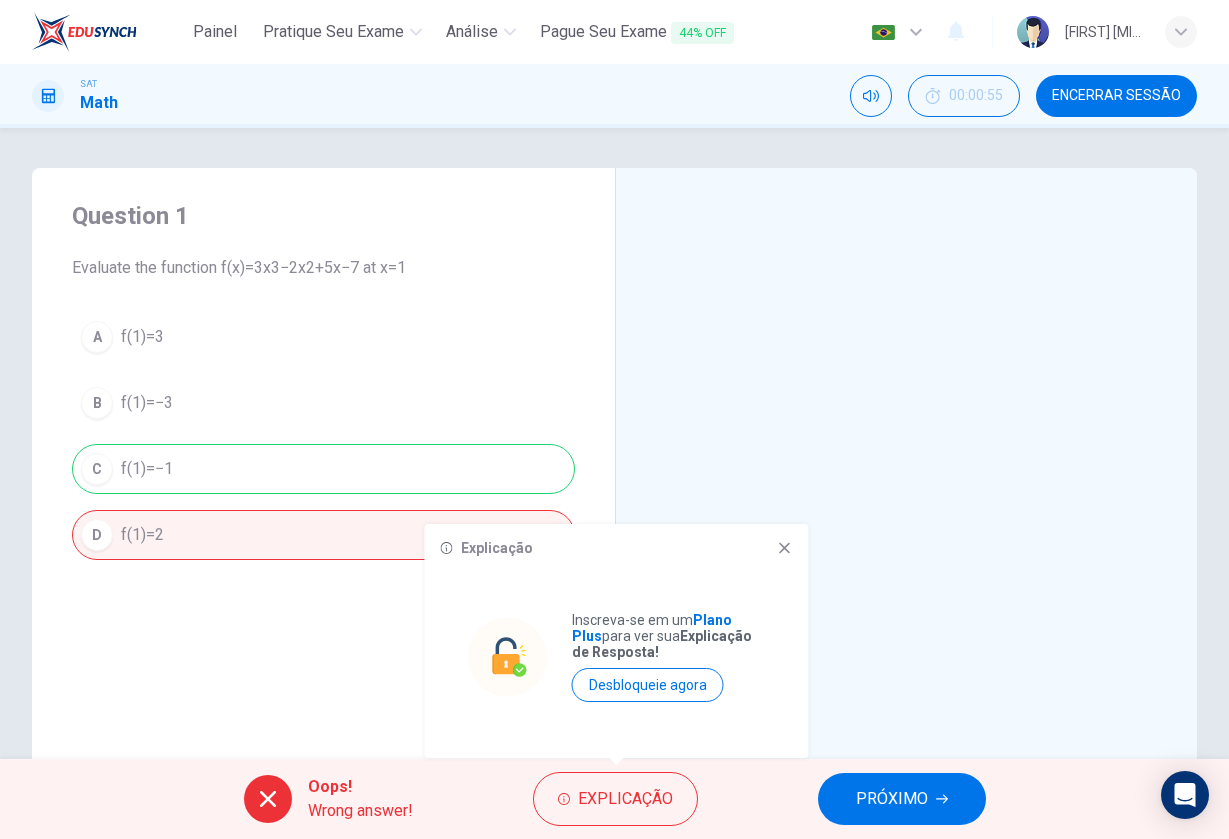 drag, startPoint x: 71, startPoint y: 265, endPoint x: 403, endPoint y: 268, distance: 332.01355 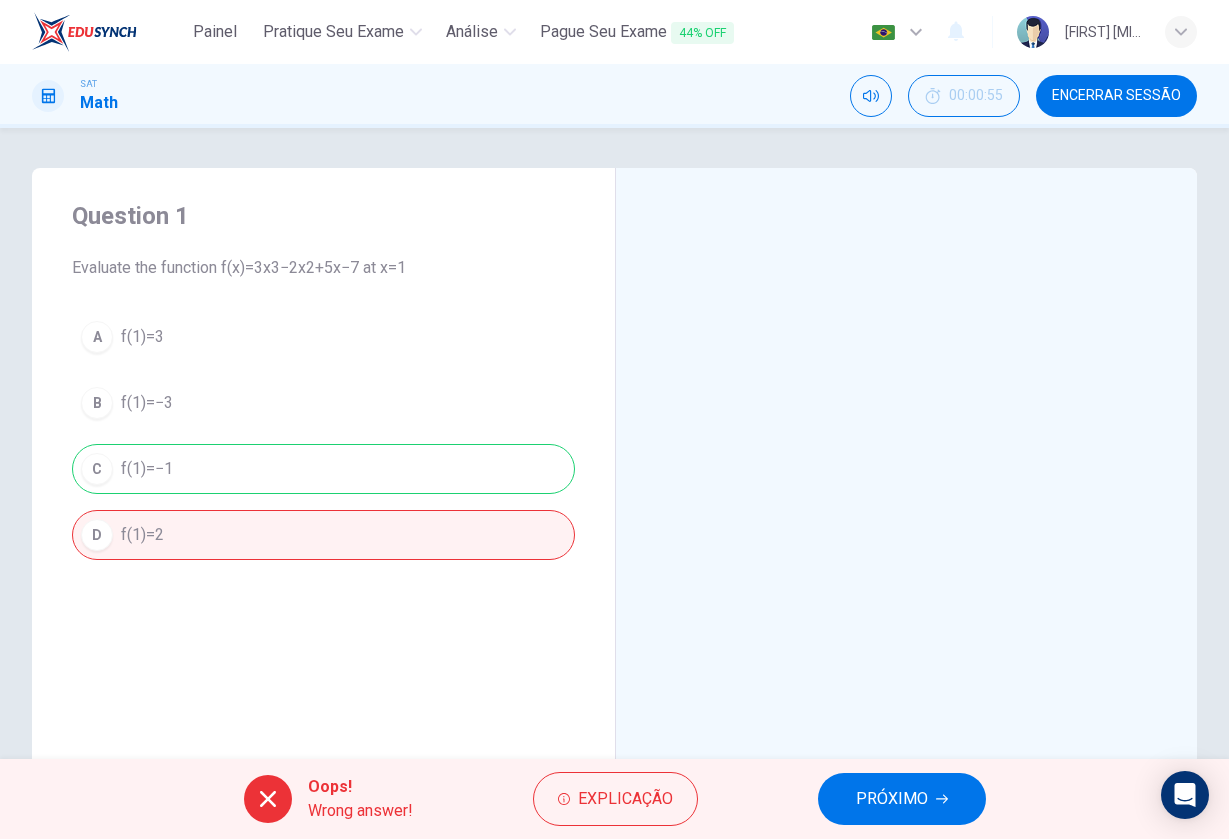 drag, startPoint x: 414, startPoint y: 269, endPoint x: 336, endPoint y: 268, distance: 78.00641 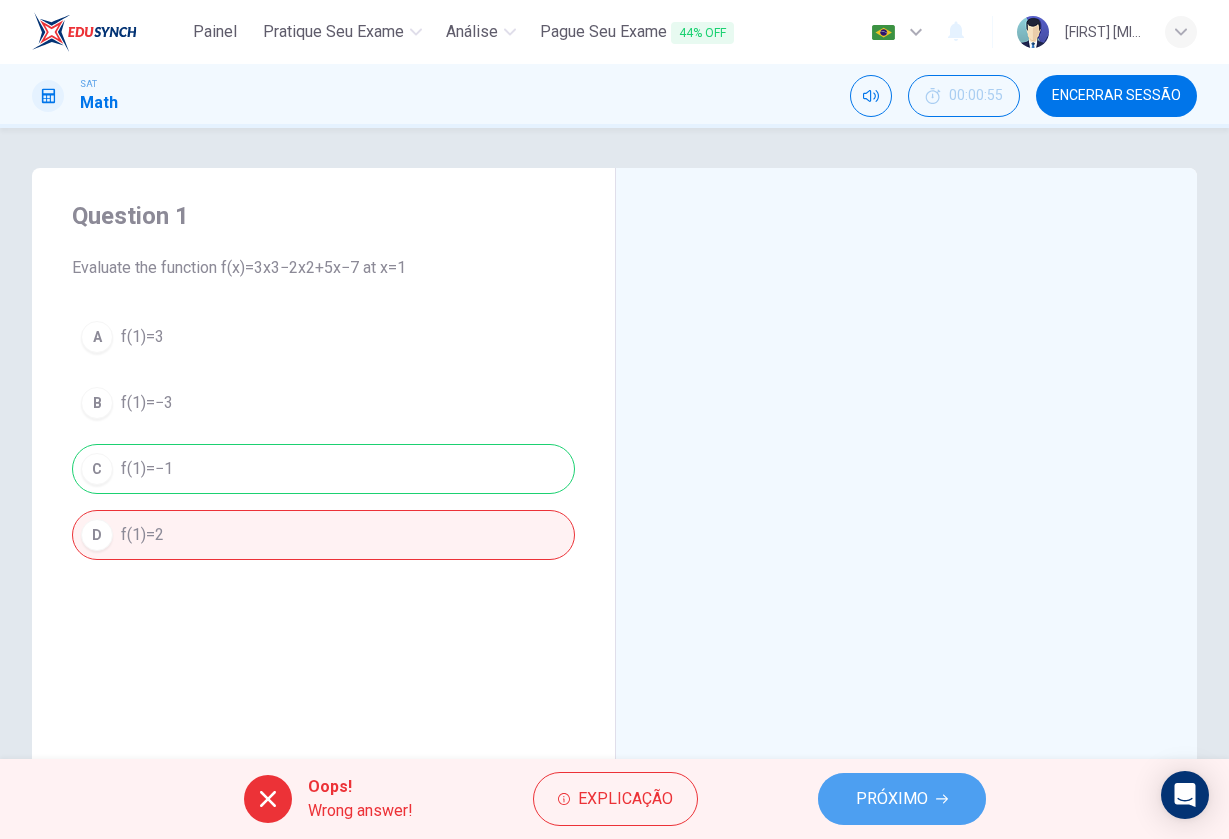 click on "PRÓXIMO" at bounding box center (892, 799) 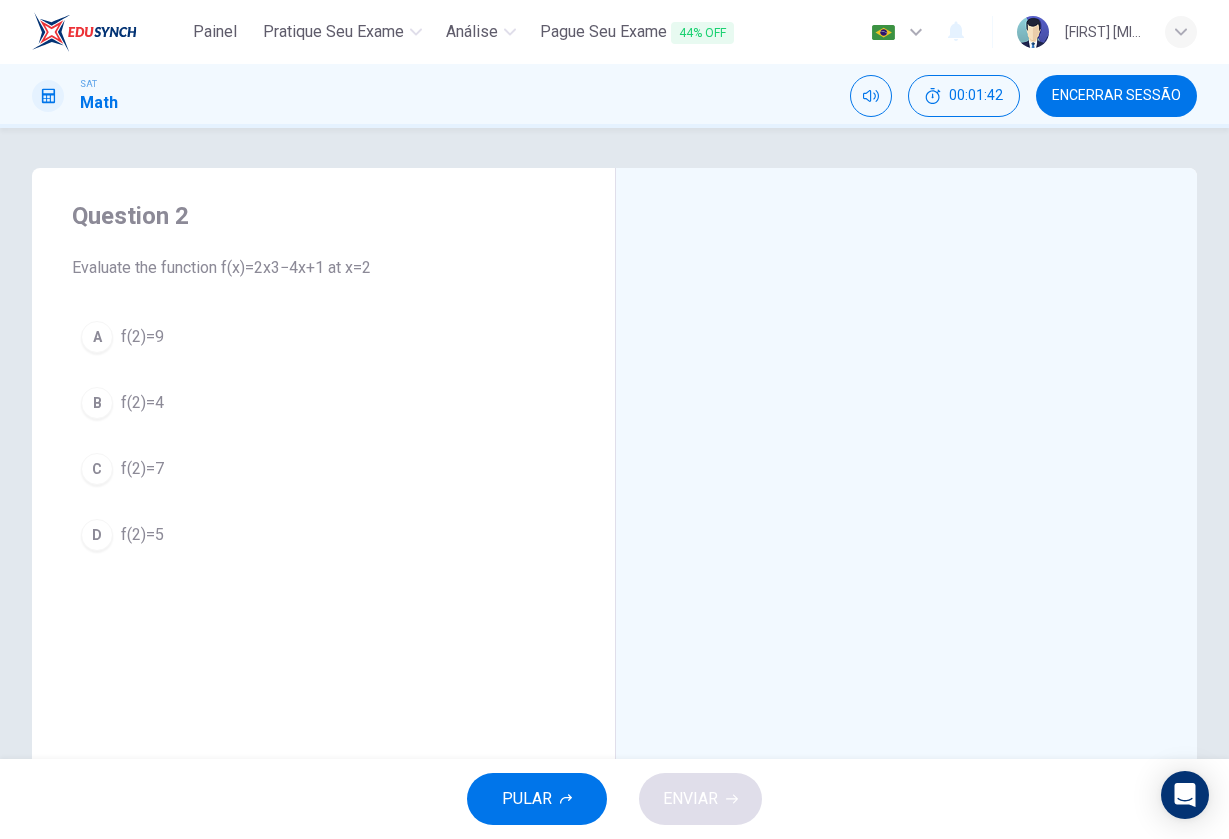 click on "A" at bounding box center [97, 337] 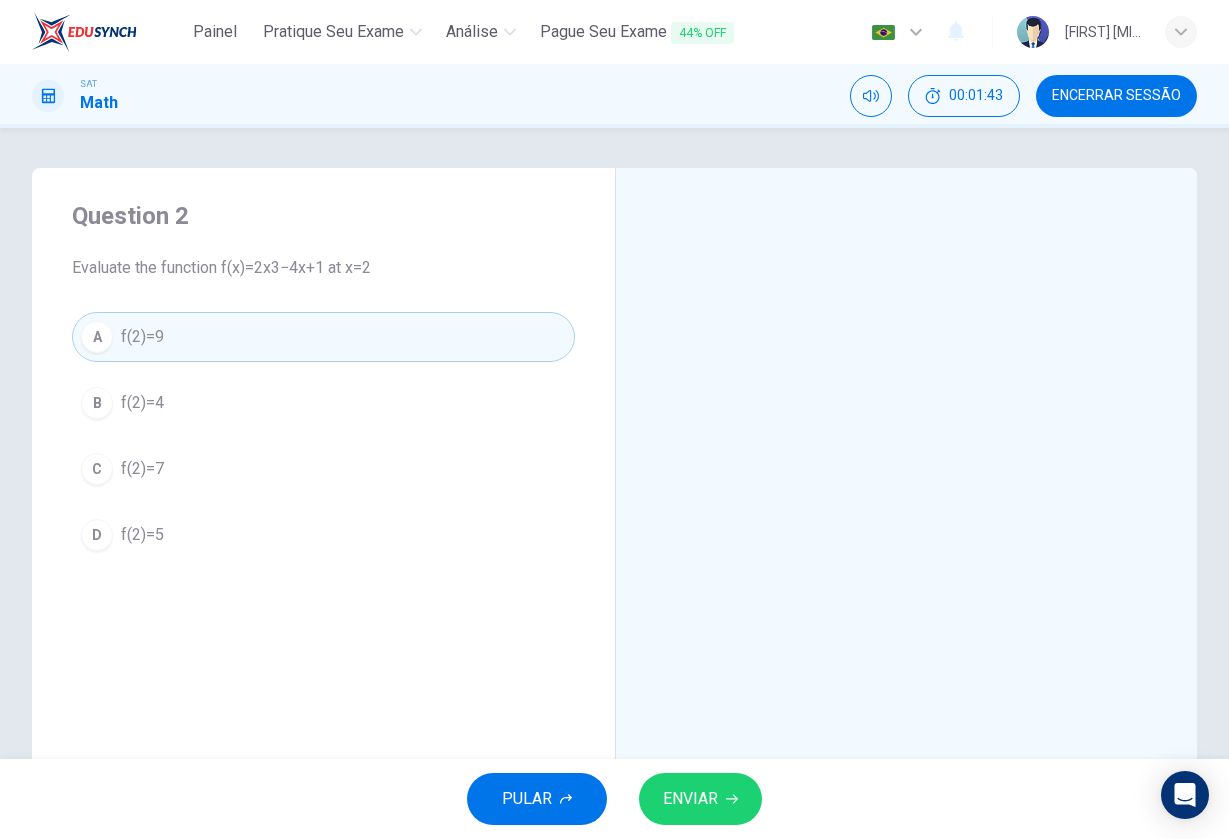 click on "ENVIAR" at bounding box center [690, 799] 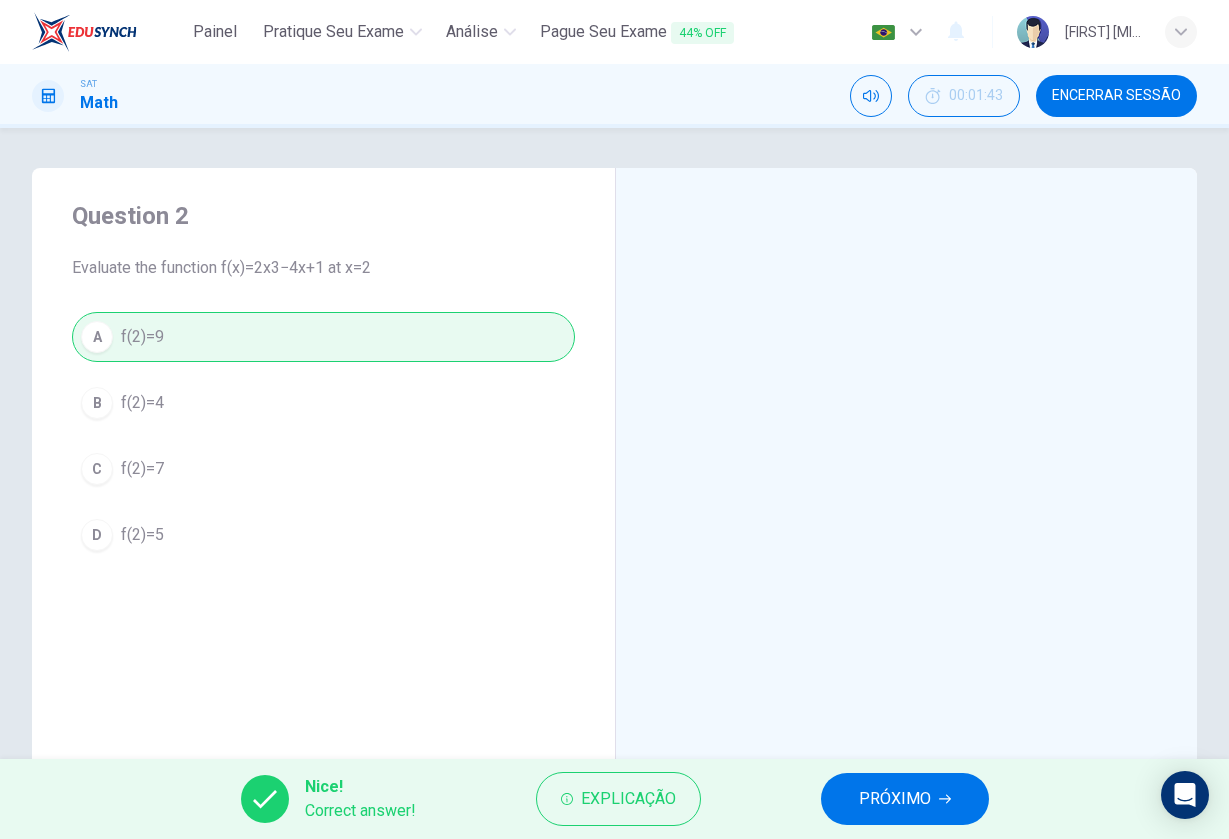 click on "PRÓXIMO" at bounding box center [895, 799] 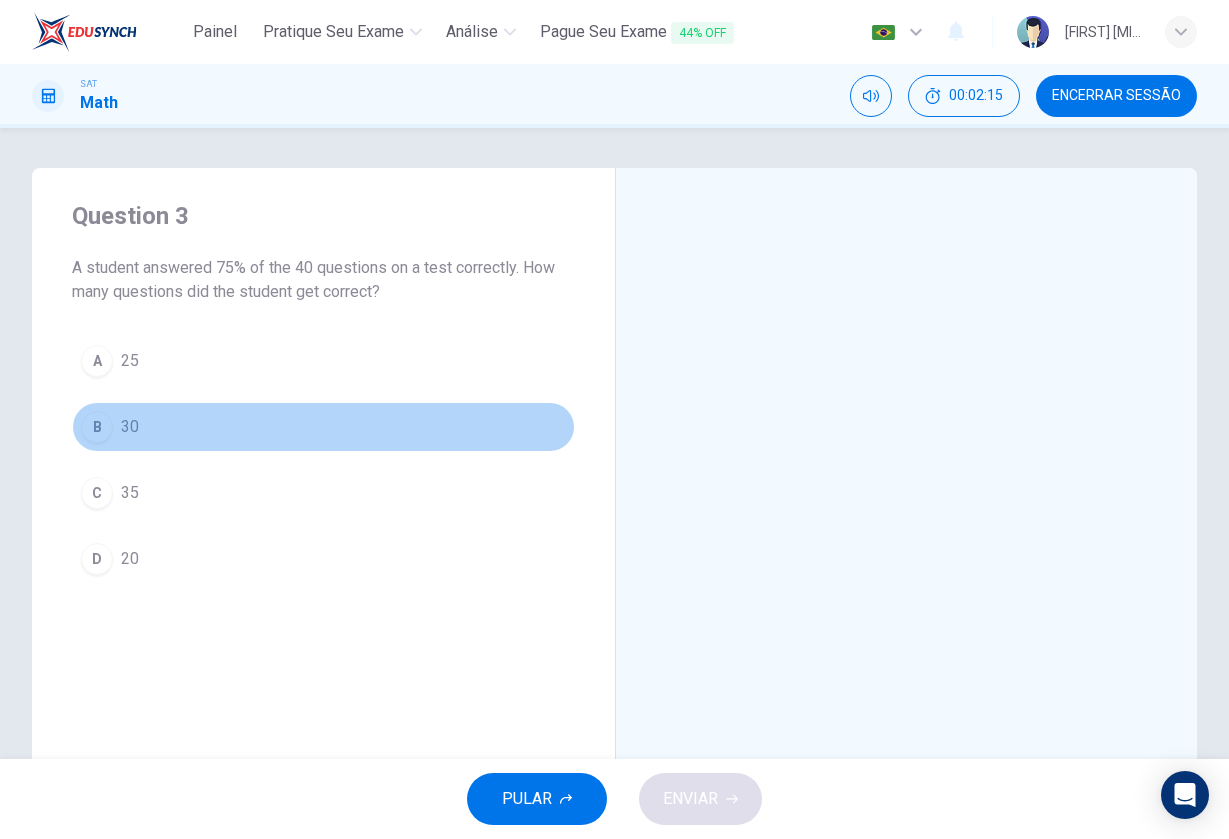 click on "30" at bounding box center (130, 361) 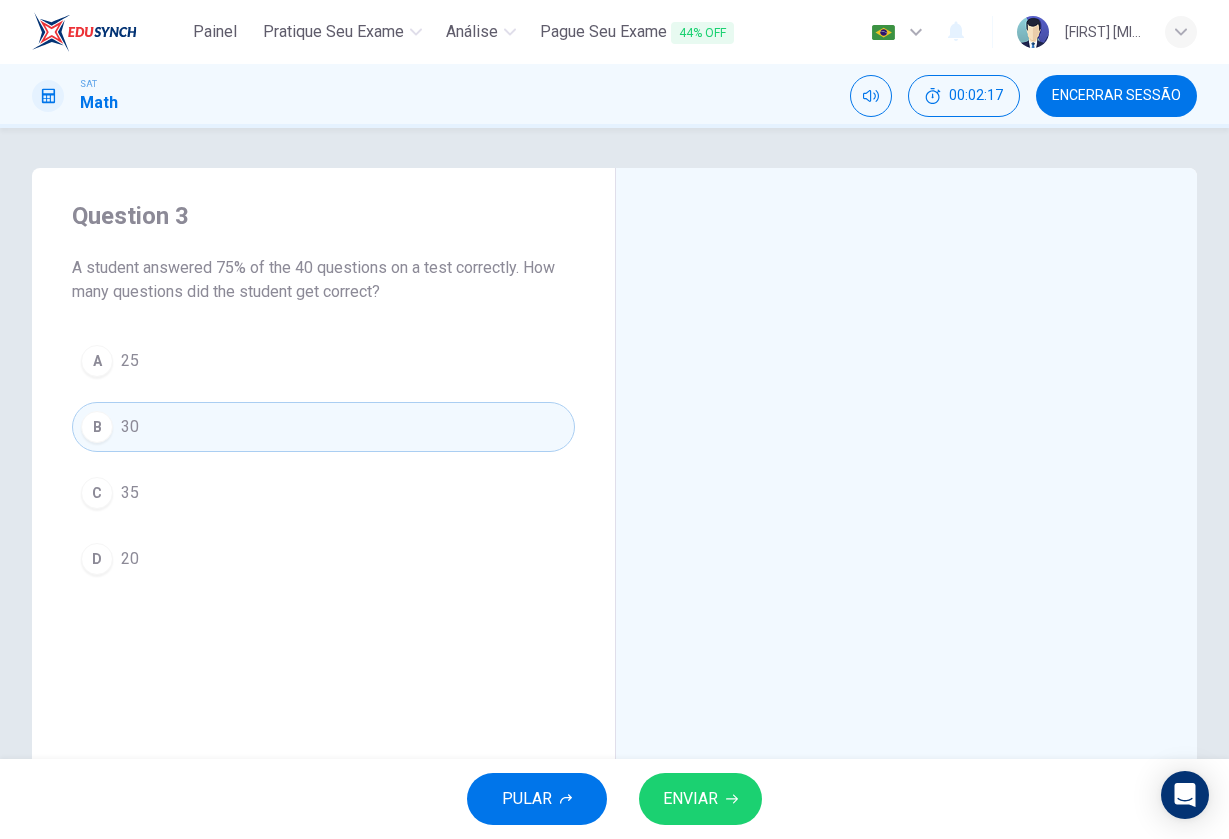 click on "ENVIAR" at bounding box center (690, 799) 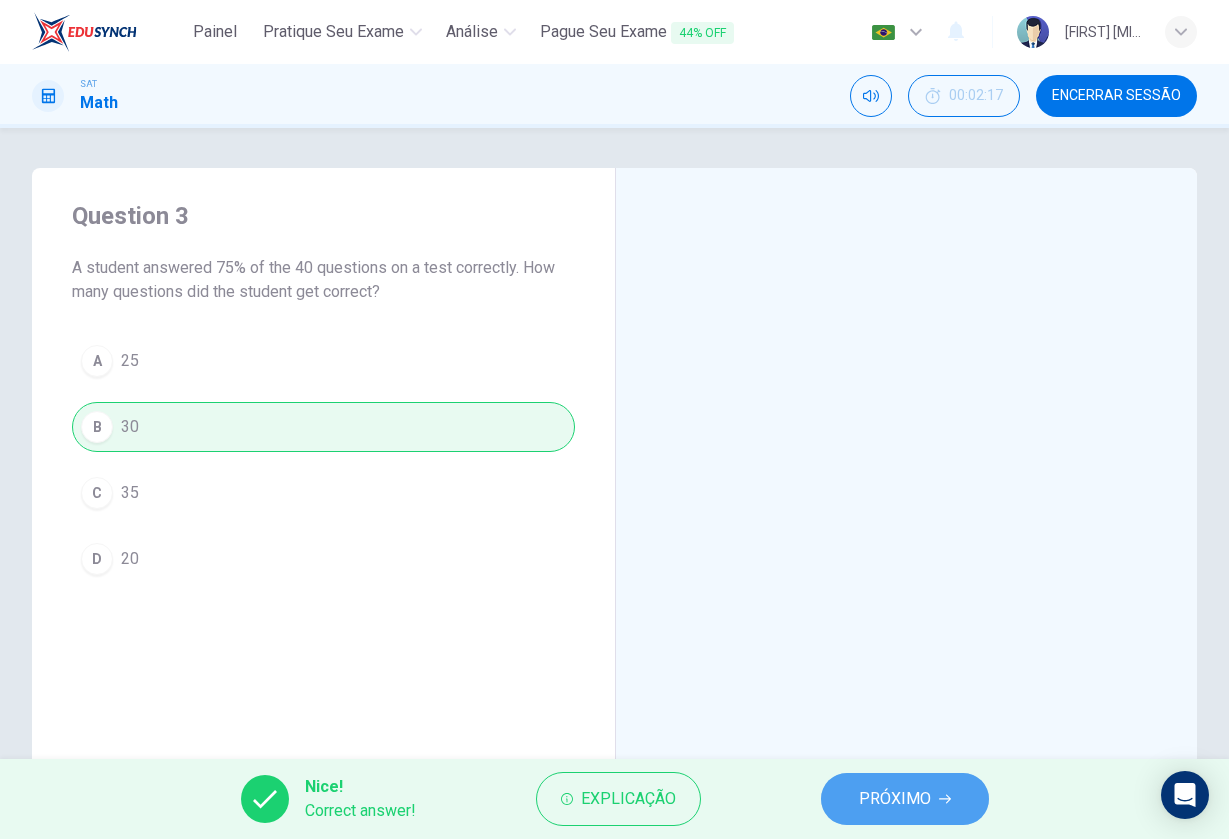 click on "PRÓXIMO" at bounding box center (895, 799) 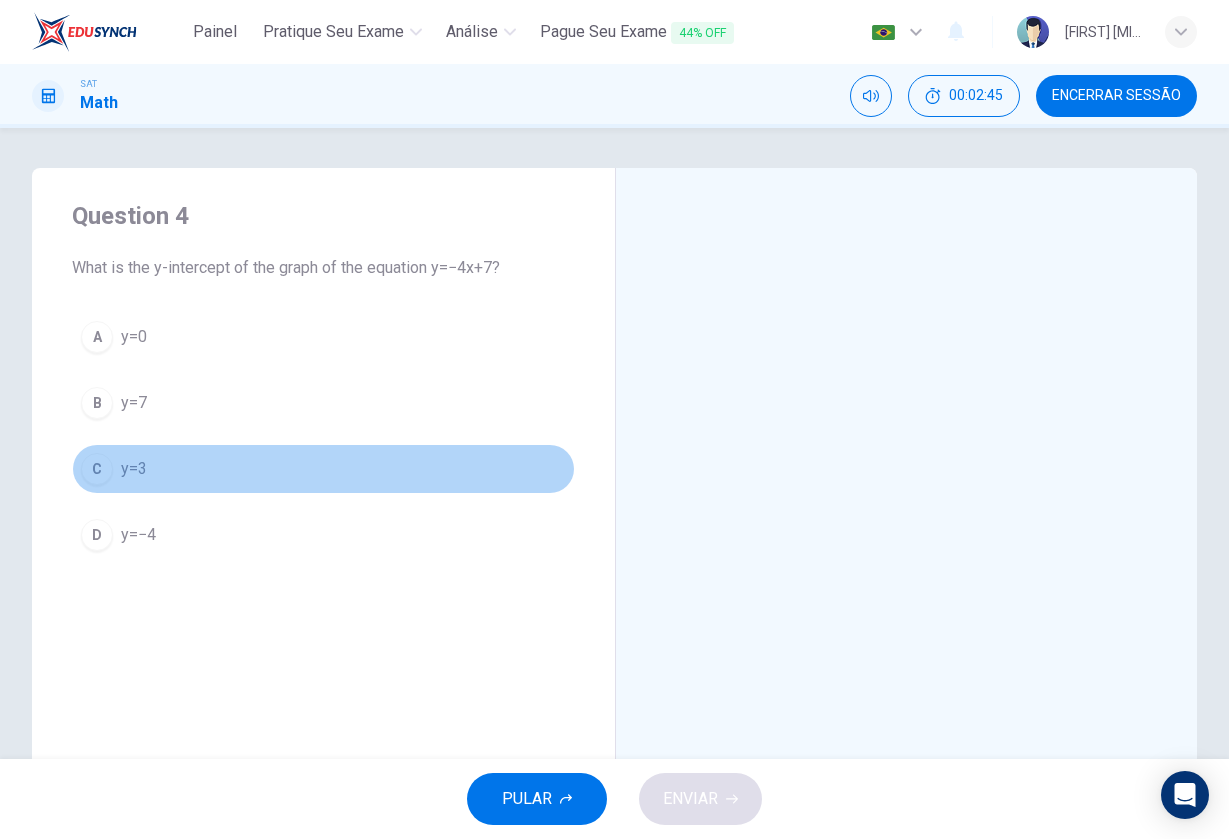 click on "C y=3" at bounding box center (323, 469) 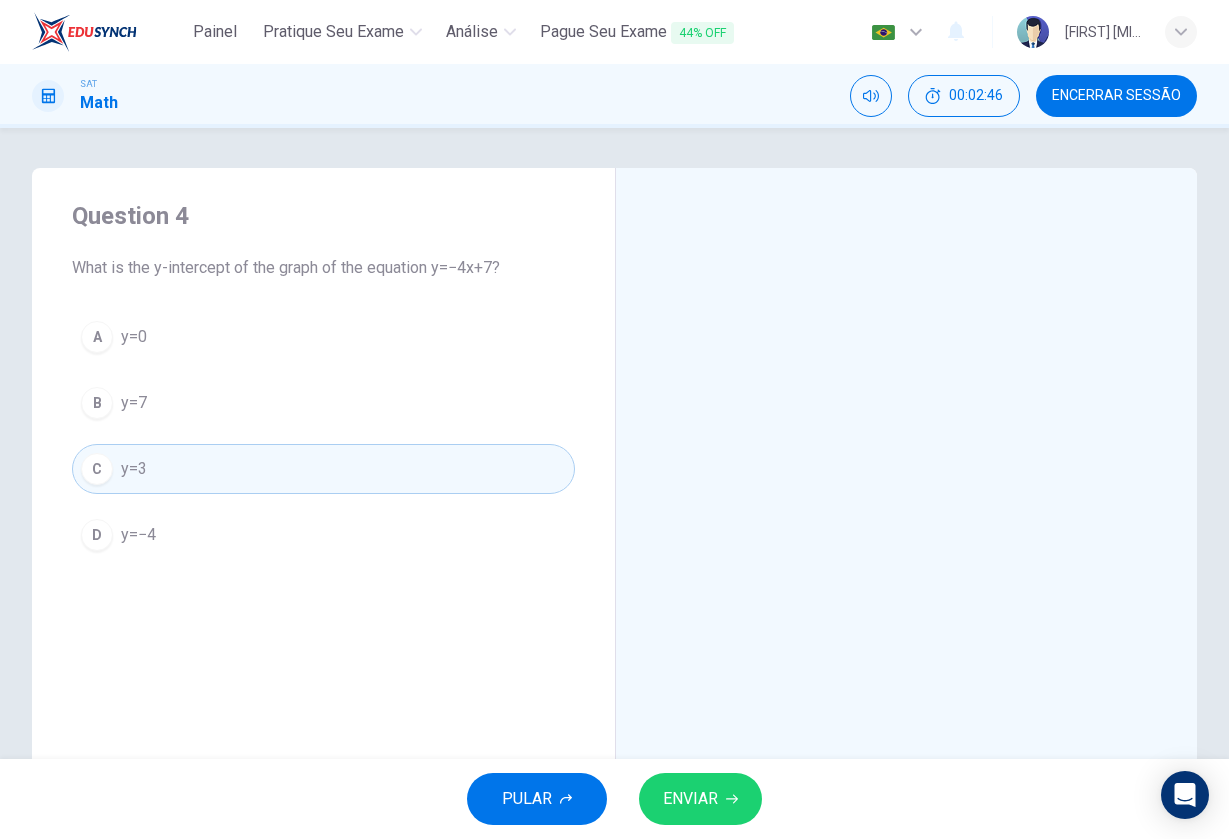 click on "ENVIAR" at bounding box center (690, 799) 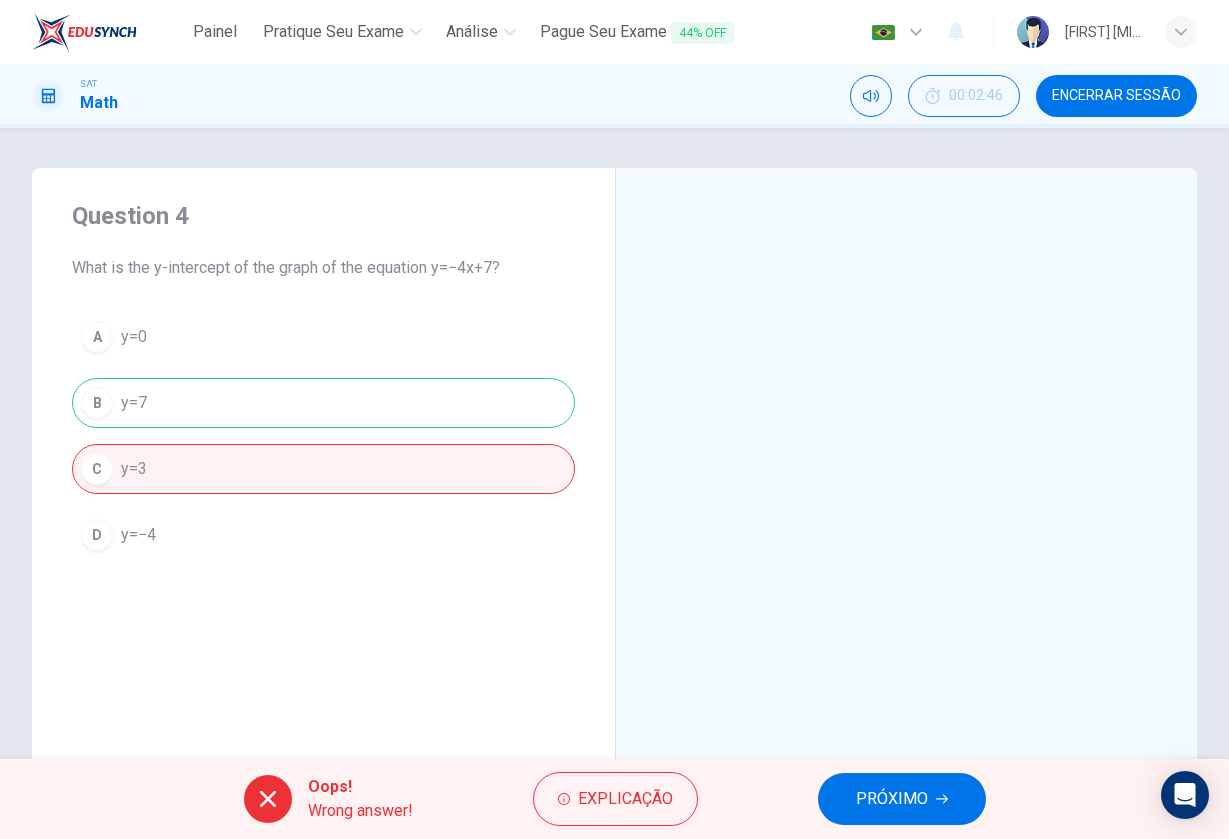 click on "PRÓXIMO" at bounding box center (892, 799) 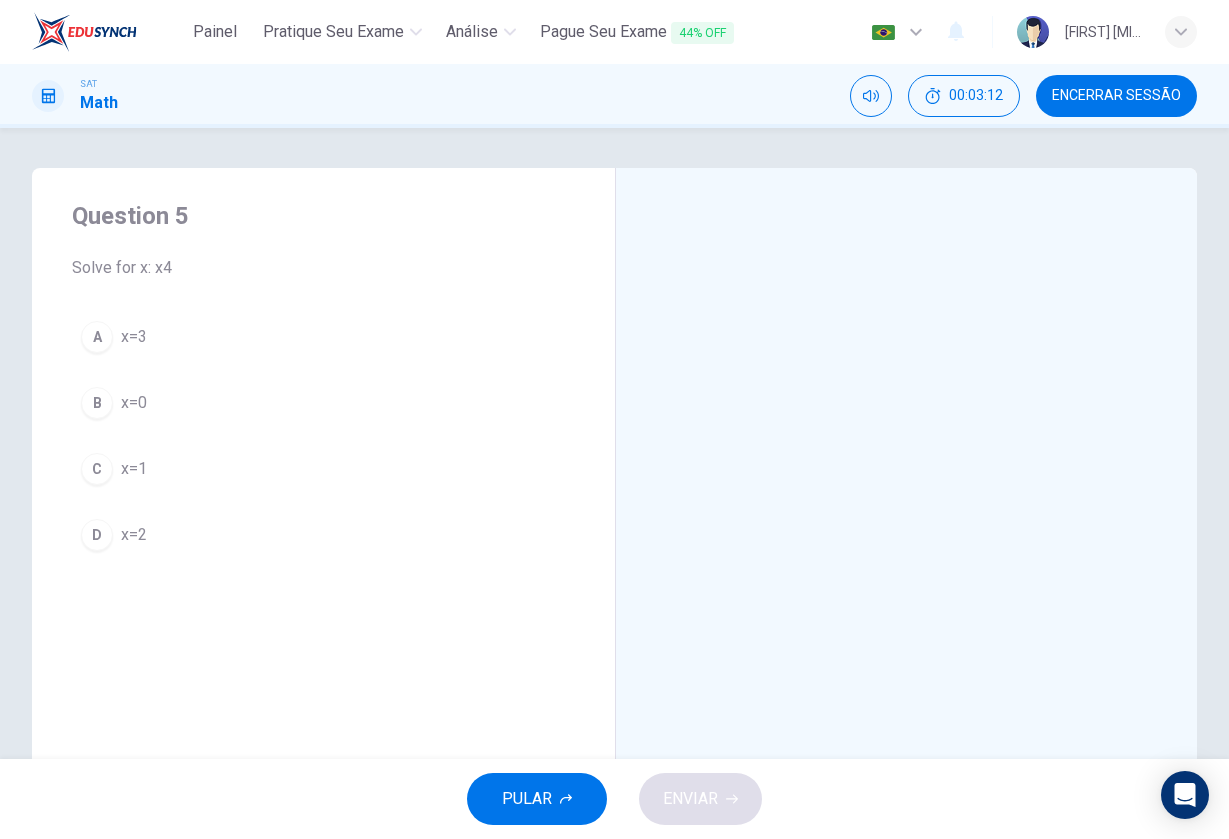 click on "x=1" at bounding box center [134, 337] 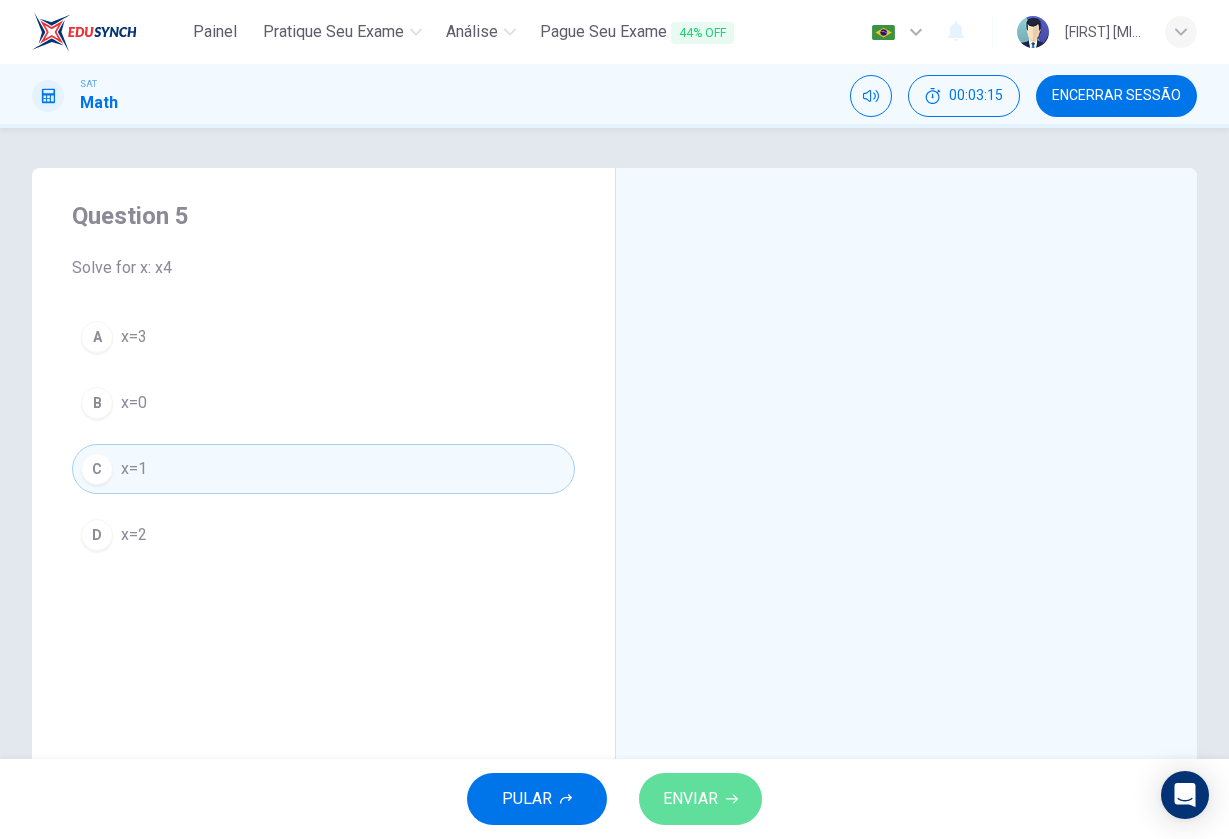 click on "ENVIAR" at bounding box center [690, 799] 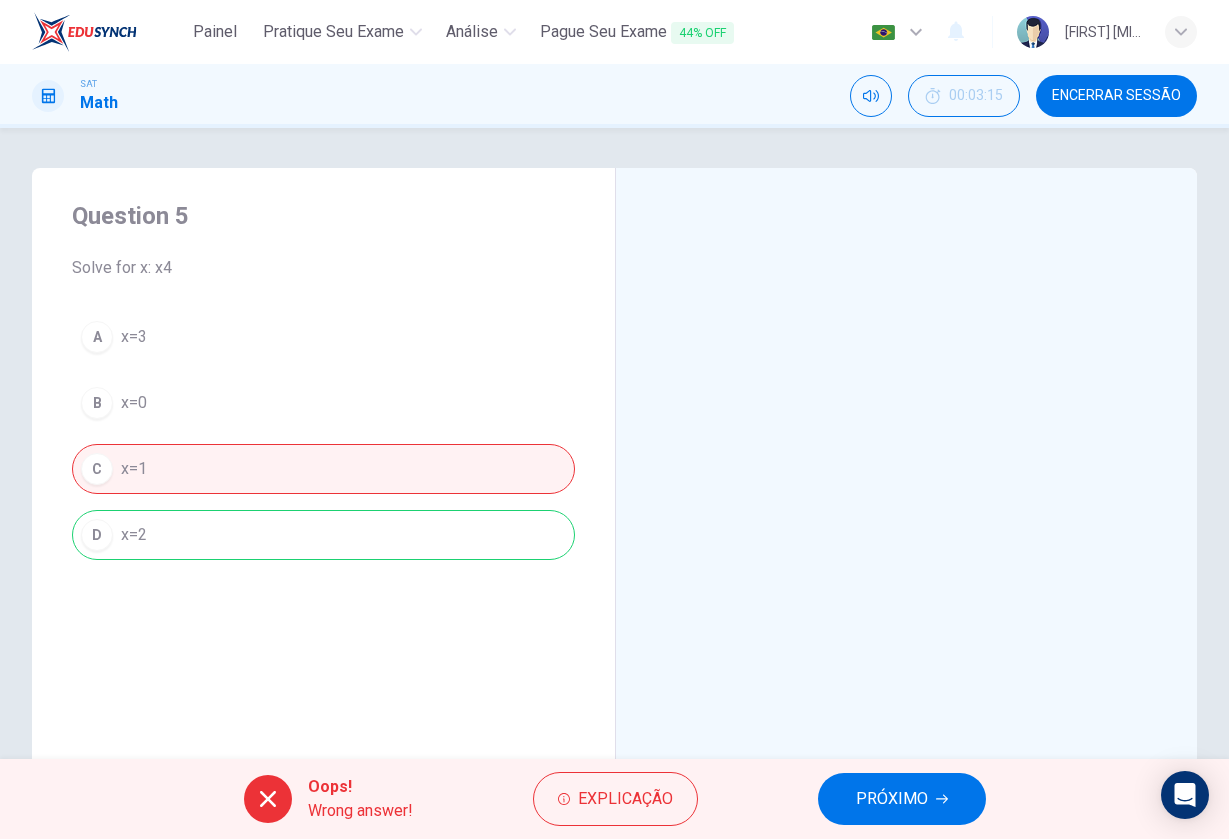 click on "PRÓXIMO" at bounding box center [892, 799] 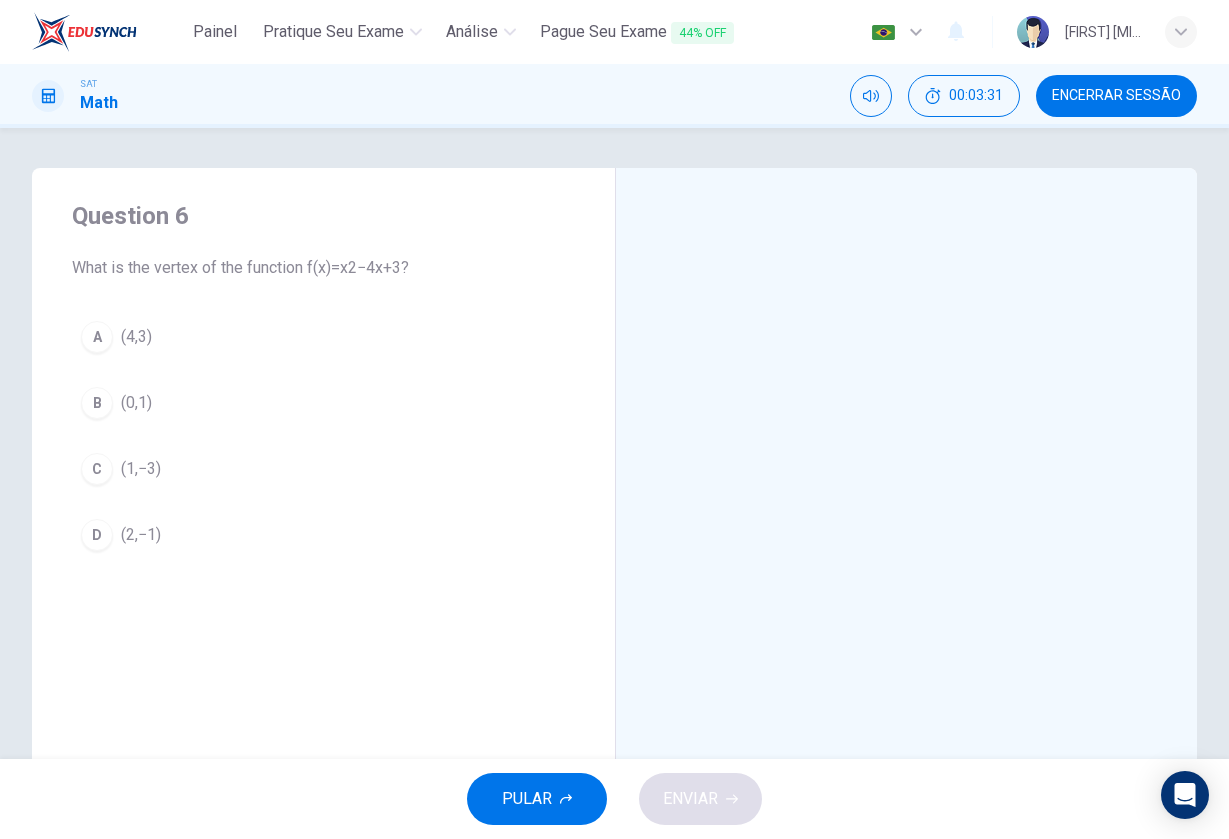 click on "(4,3)" at bounding box center [136, 337] 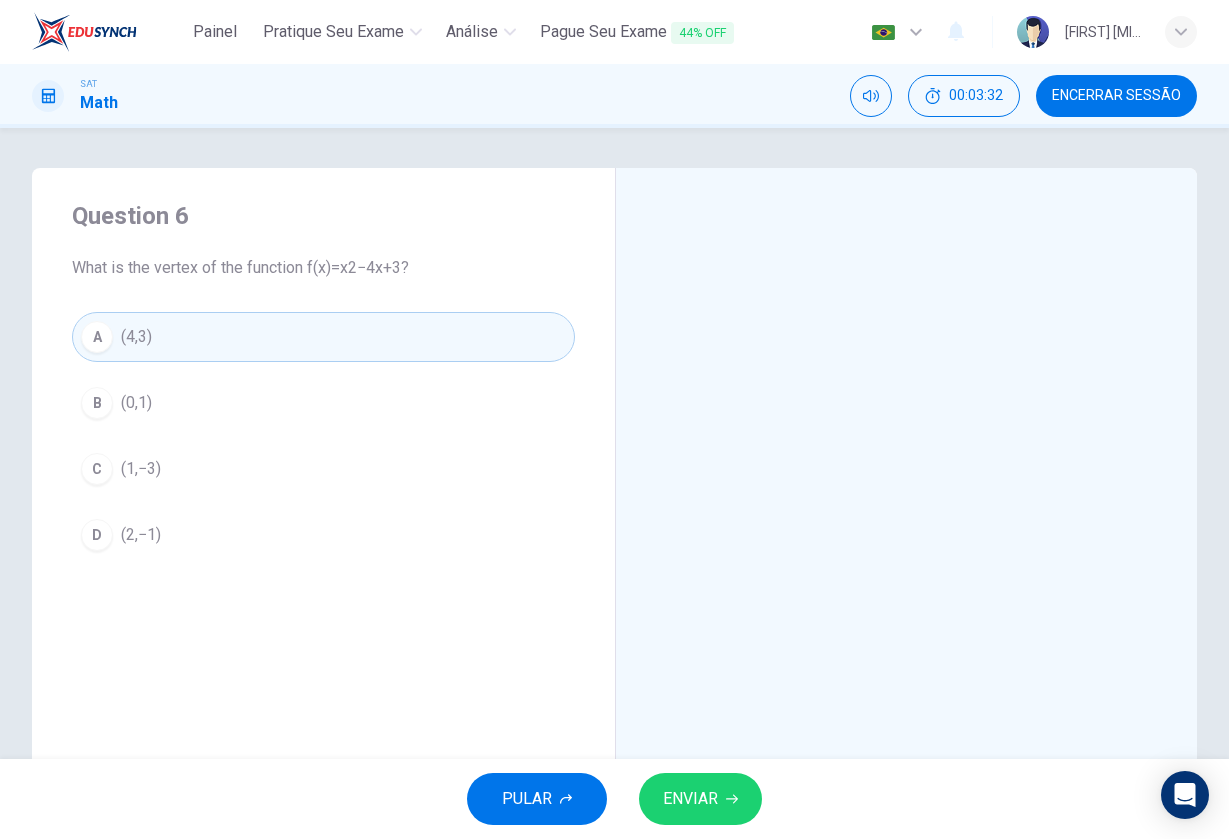 click on "ENVIAR" at bounding box center (690, 799) 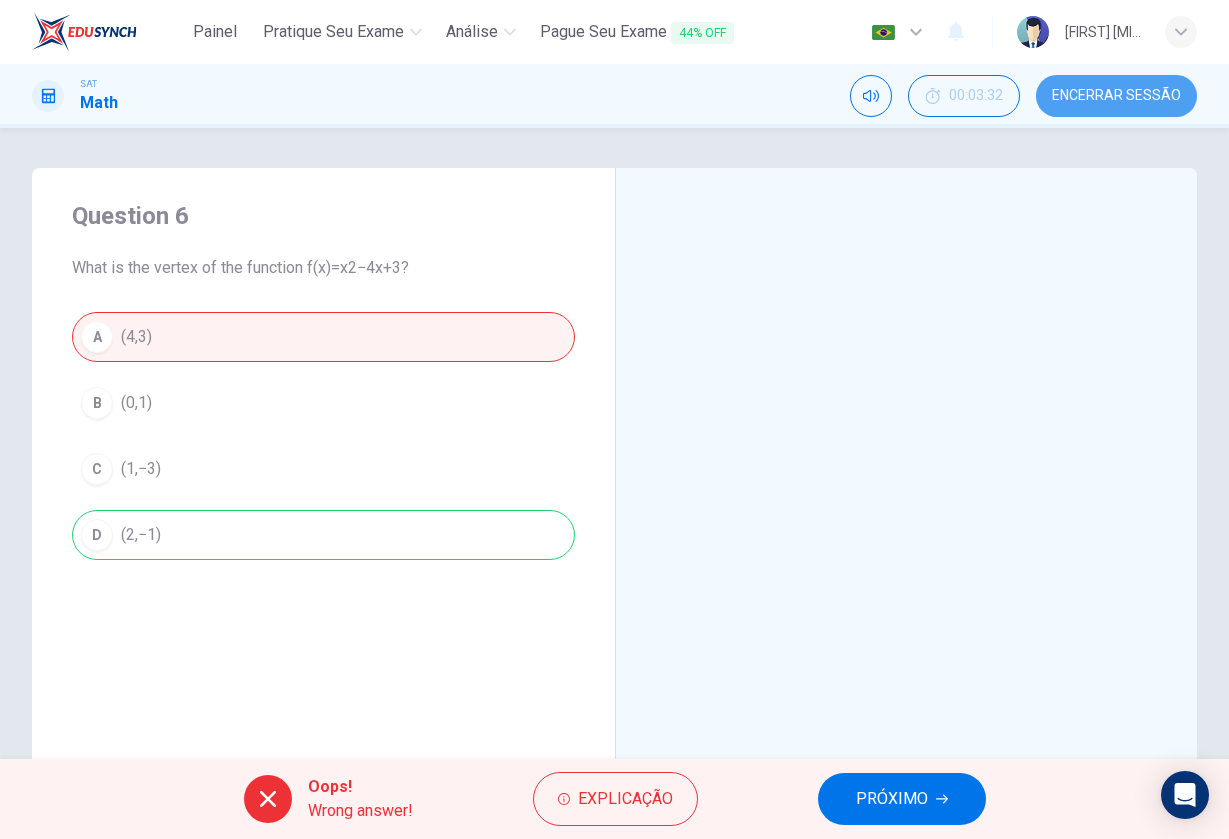 click on "Encerrar Sessão" at bounding box center (1116, 96) 